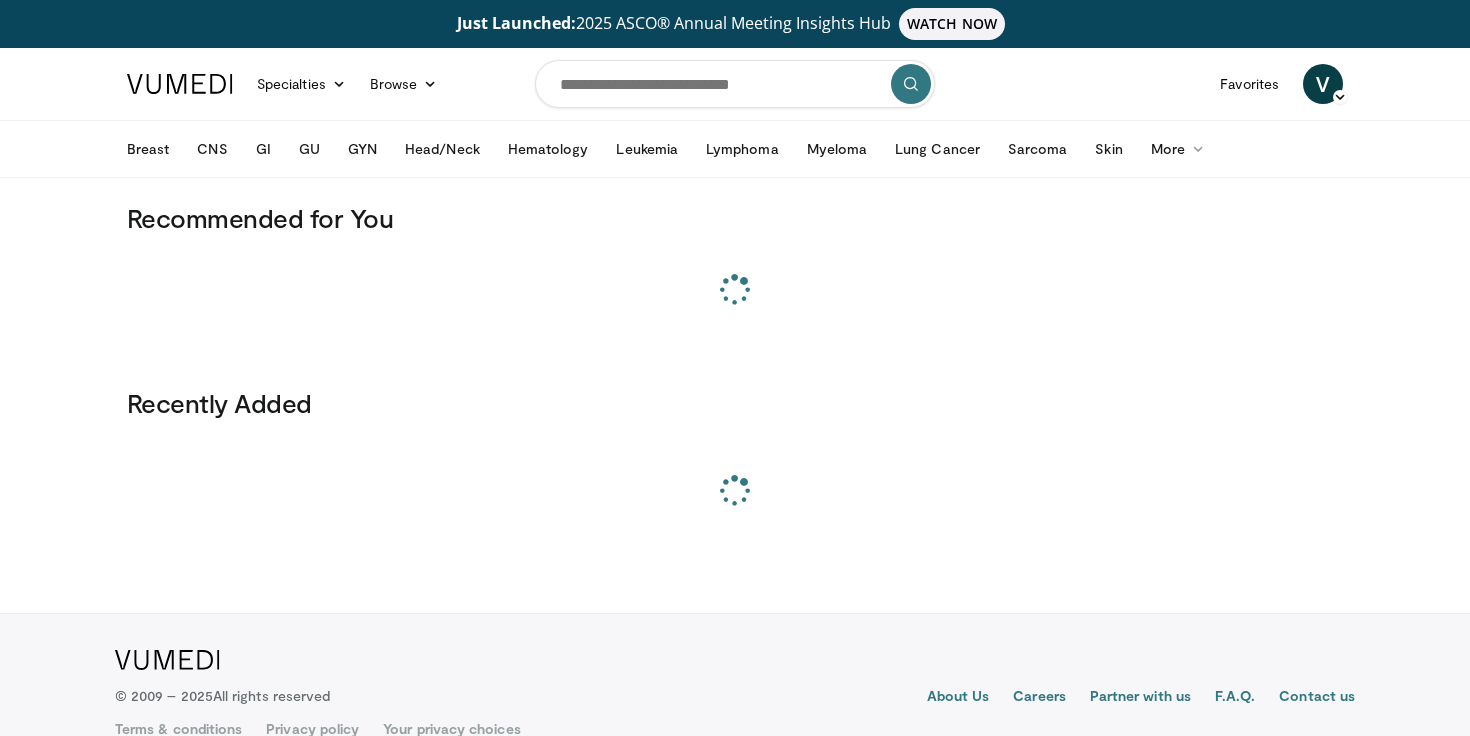 scroll, scrollTop: 0, scrollLeft: 0, axis: both 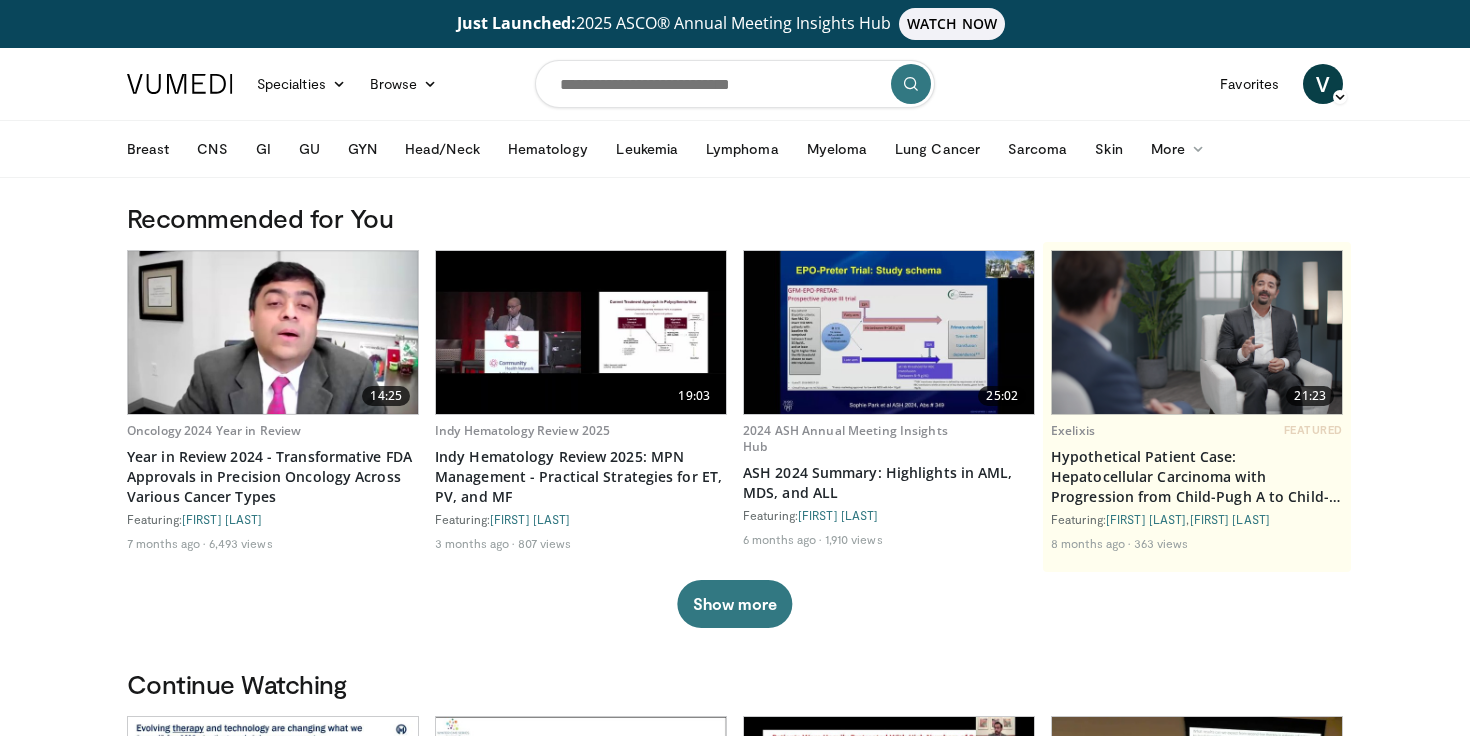click at bounding box center [735, 84] 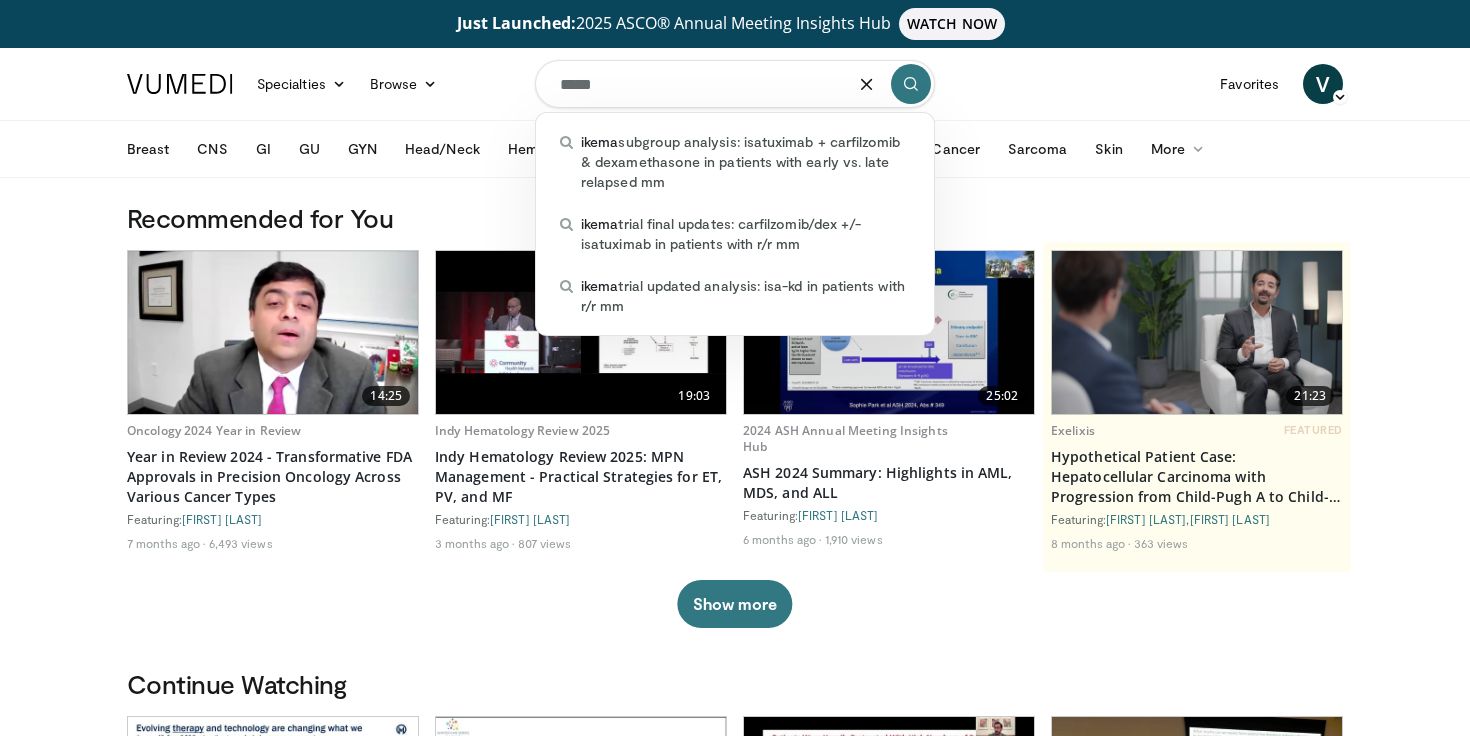 type on "*****" 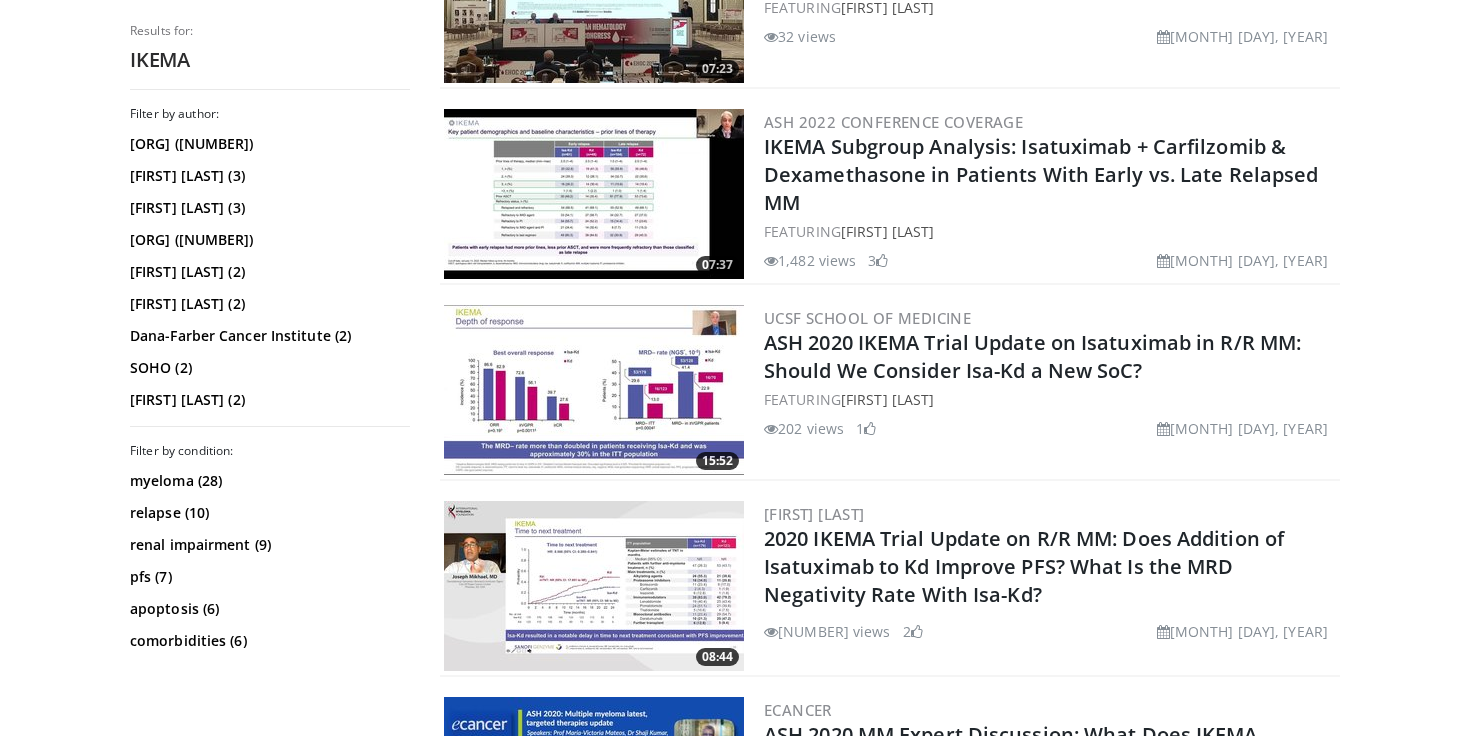 scroll, scrollTop: 1176, scrollLeft: 0, axis: vertical 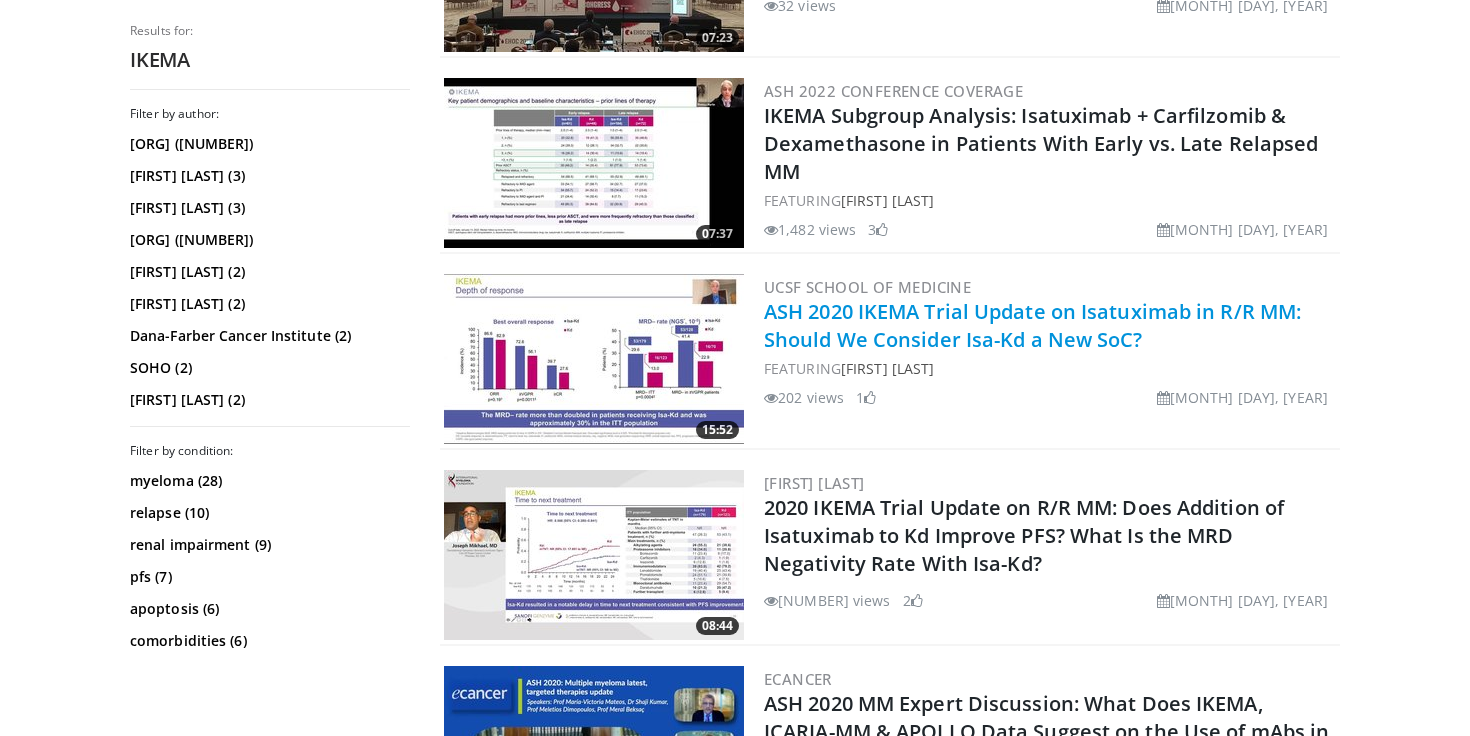 click on "[EVENT] [DATE] [EVENT_DETAIL]" at bounding box center (1032, 325) 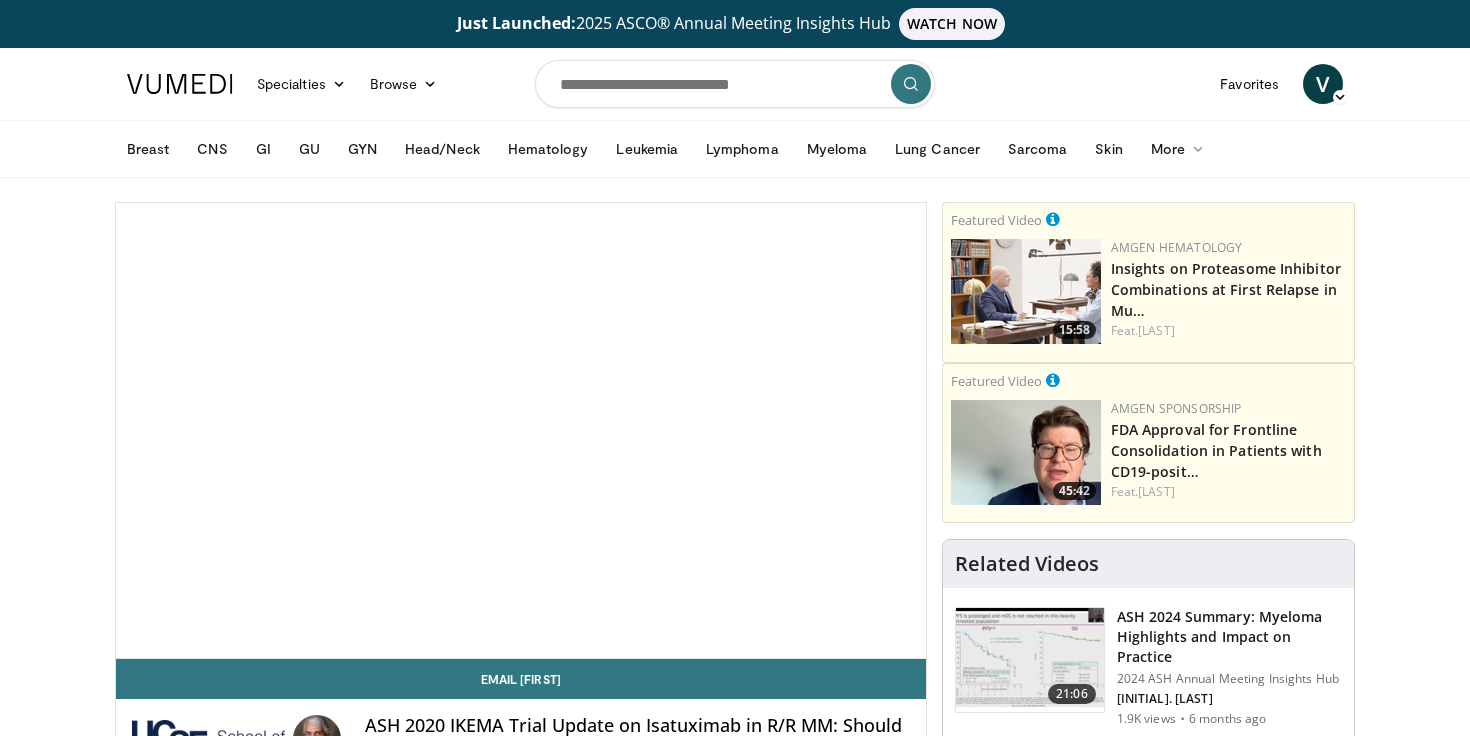 scroll, scrollTop: 0, scrollLeft: 0, axis: both 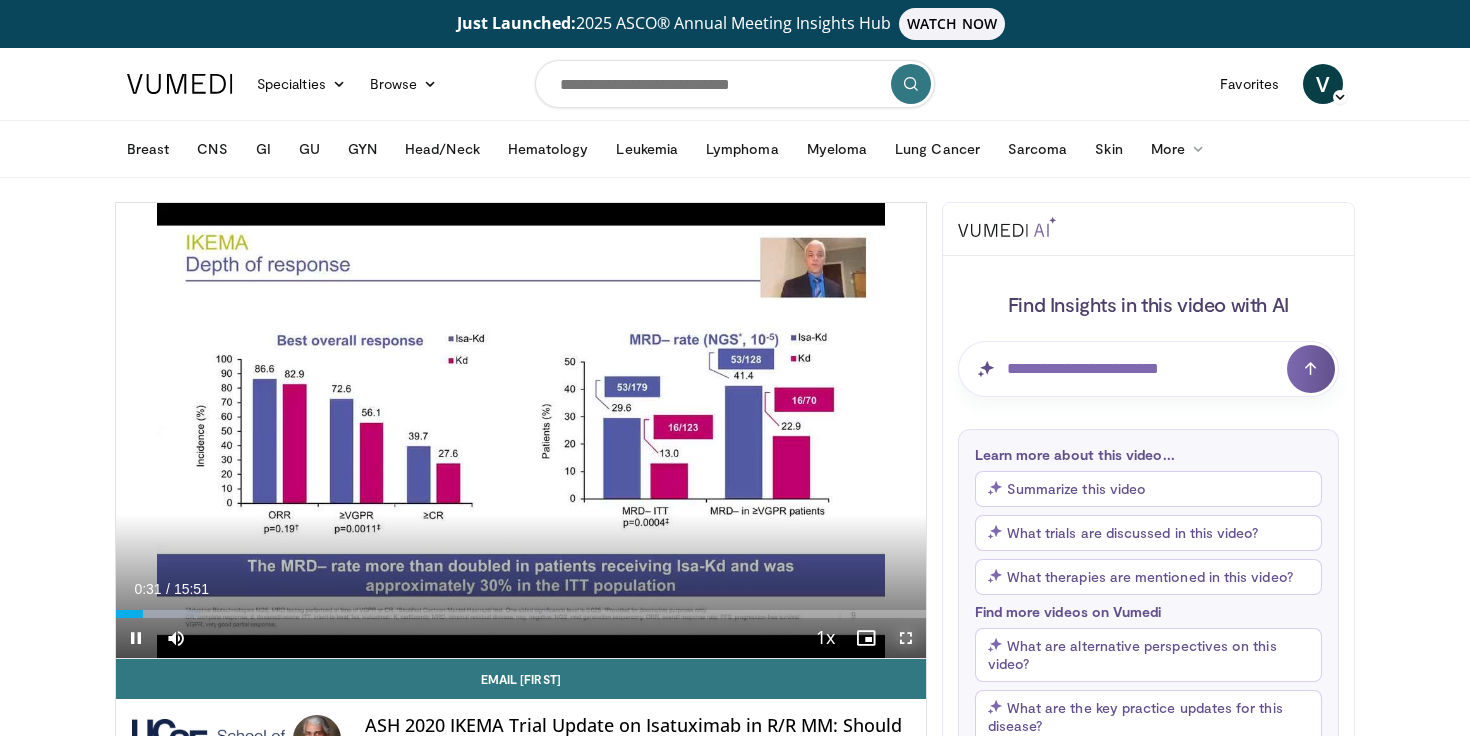 click at bounding box center [906, 638] 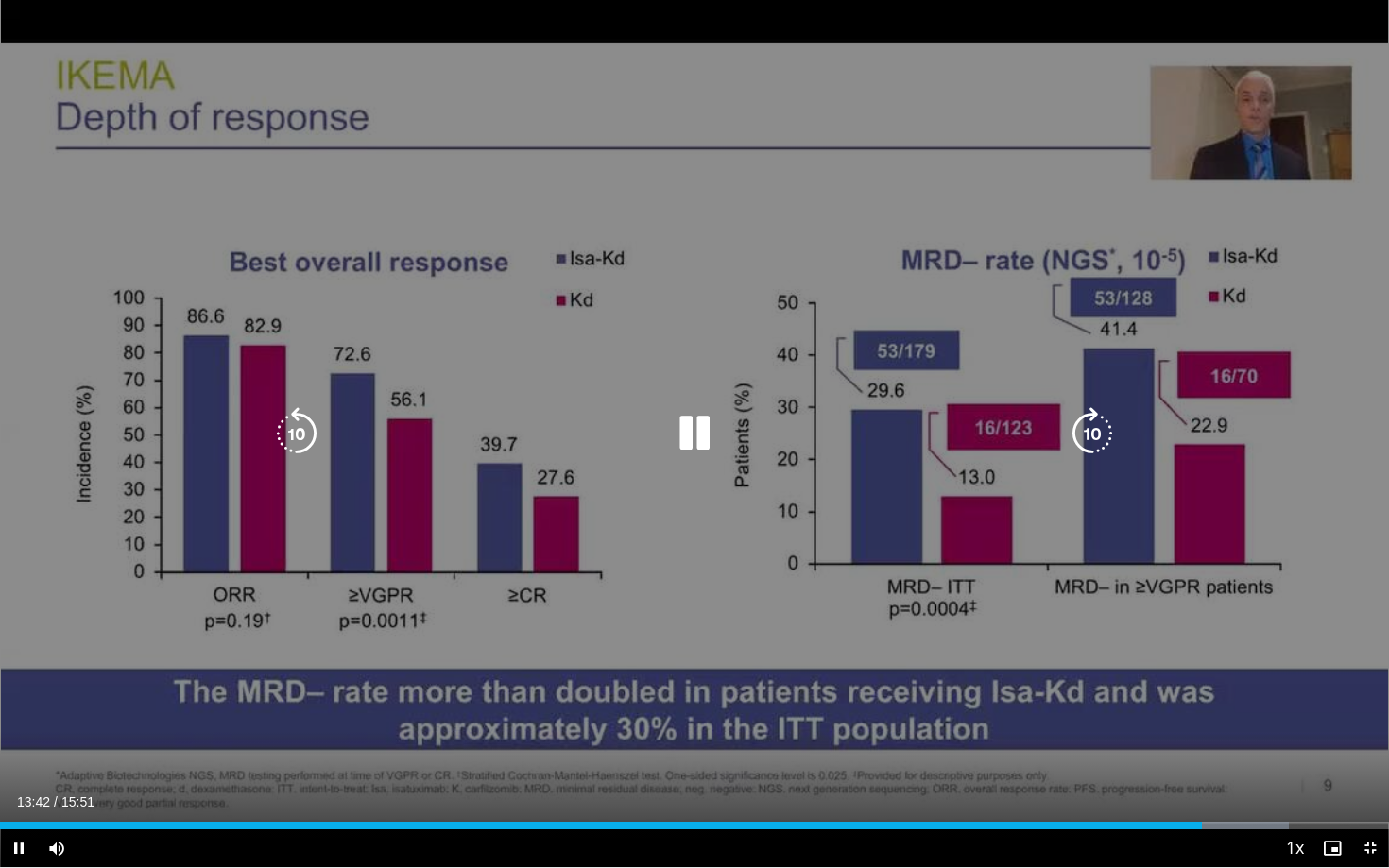 click at bounding box center [1092, 434] 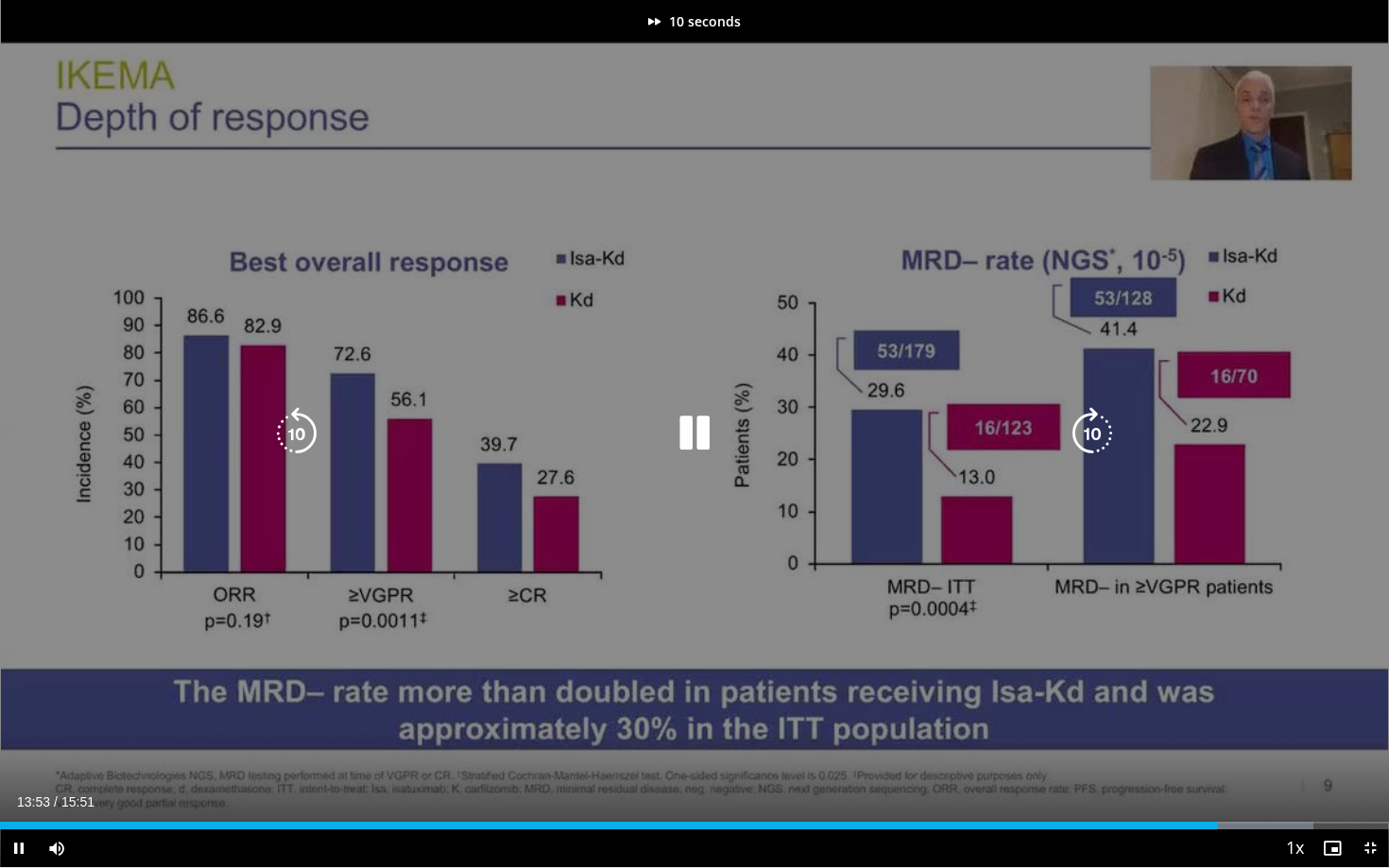 click at bounding box center [1092, 434] 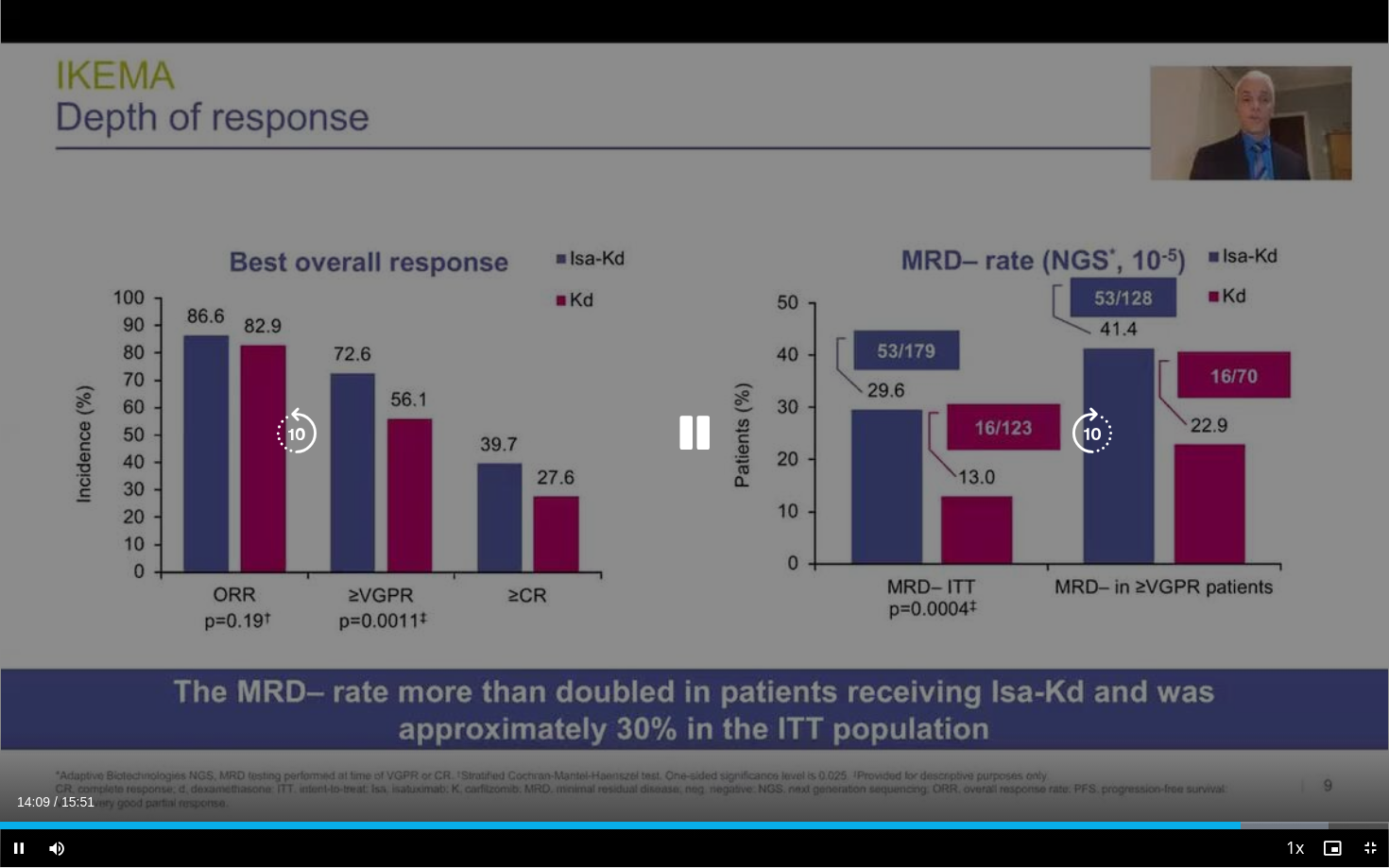 click at bounding box center [694, 434] 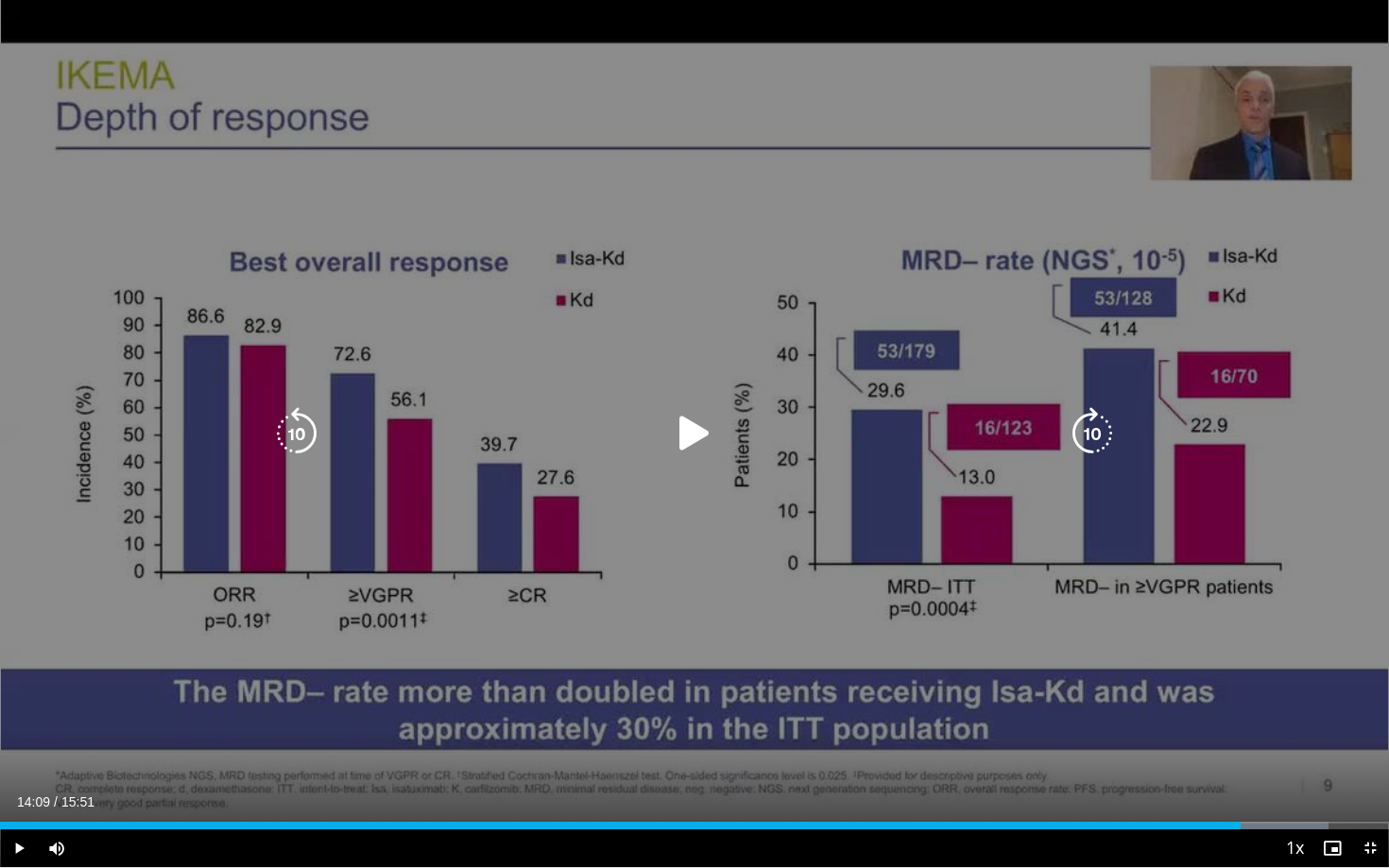 click at bounding box center (694, 434) 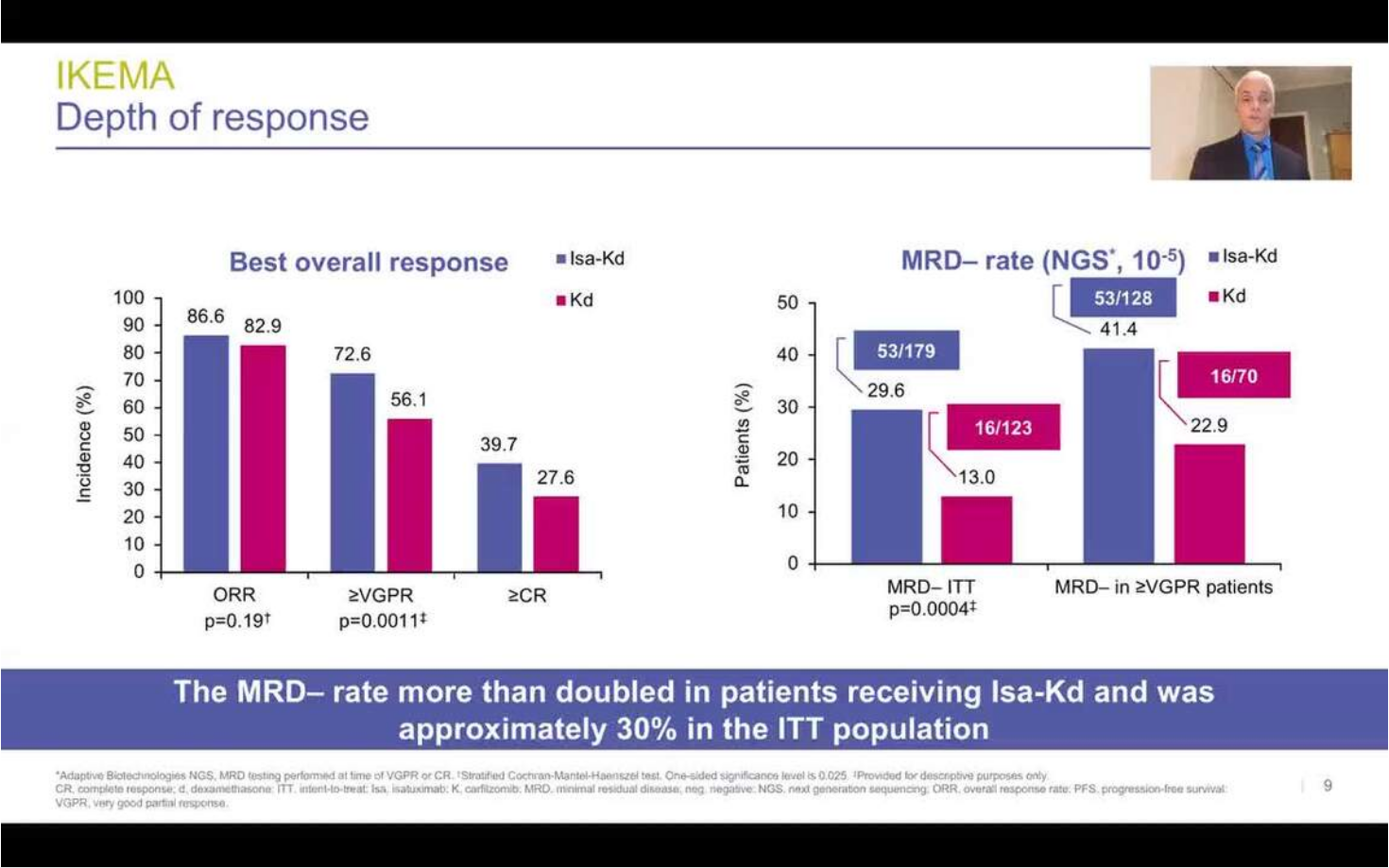 type 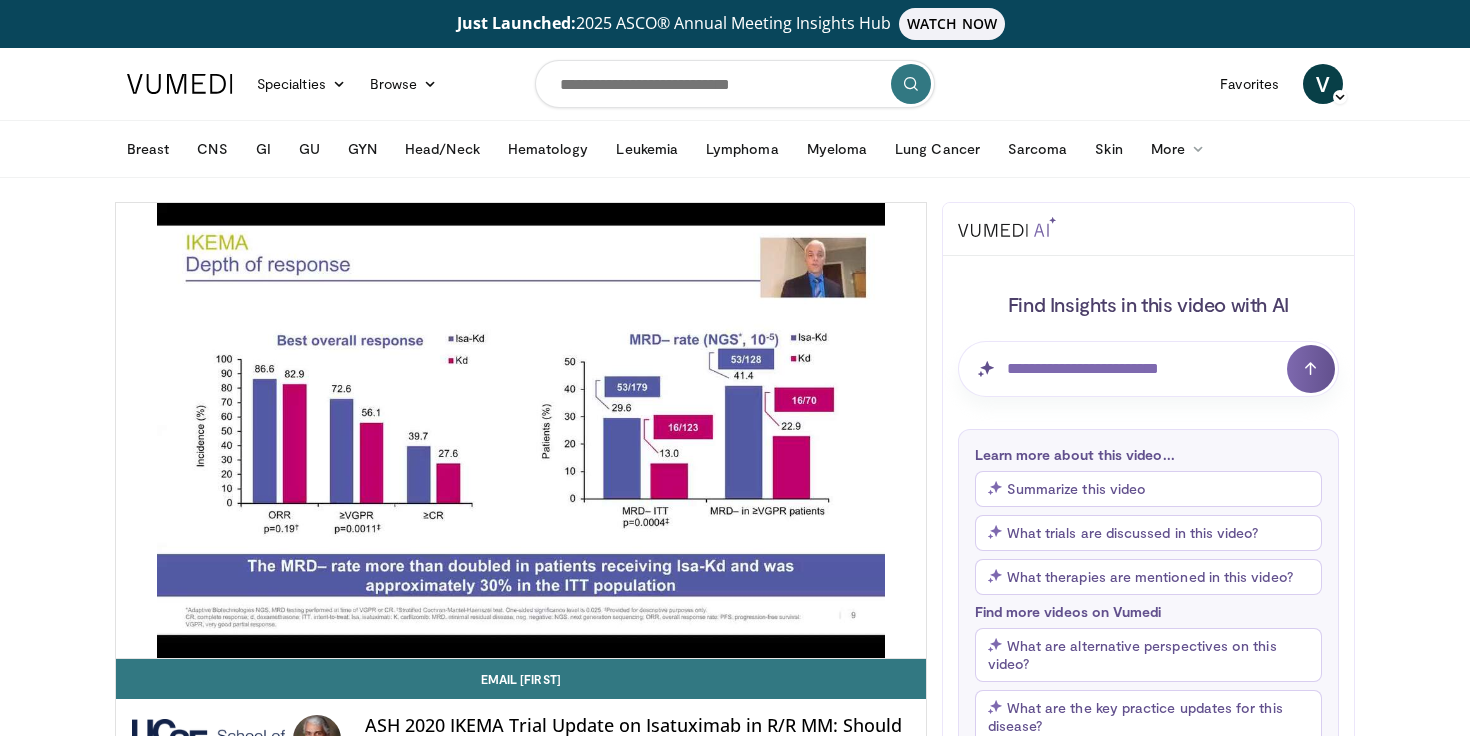 click on "20 seconds
Tap to unmute" at bounding box center [521, 430] 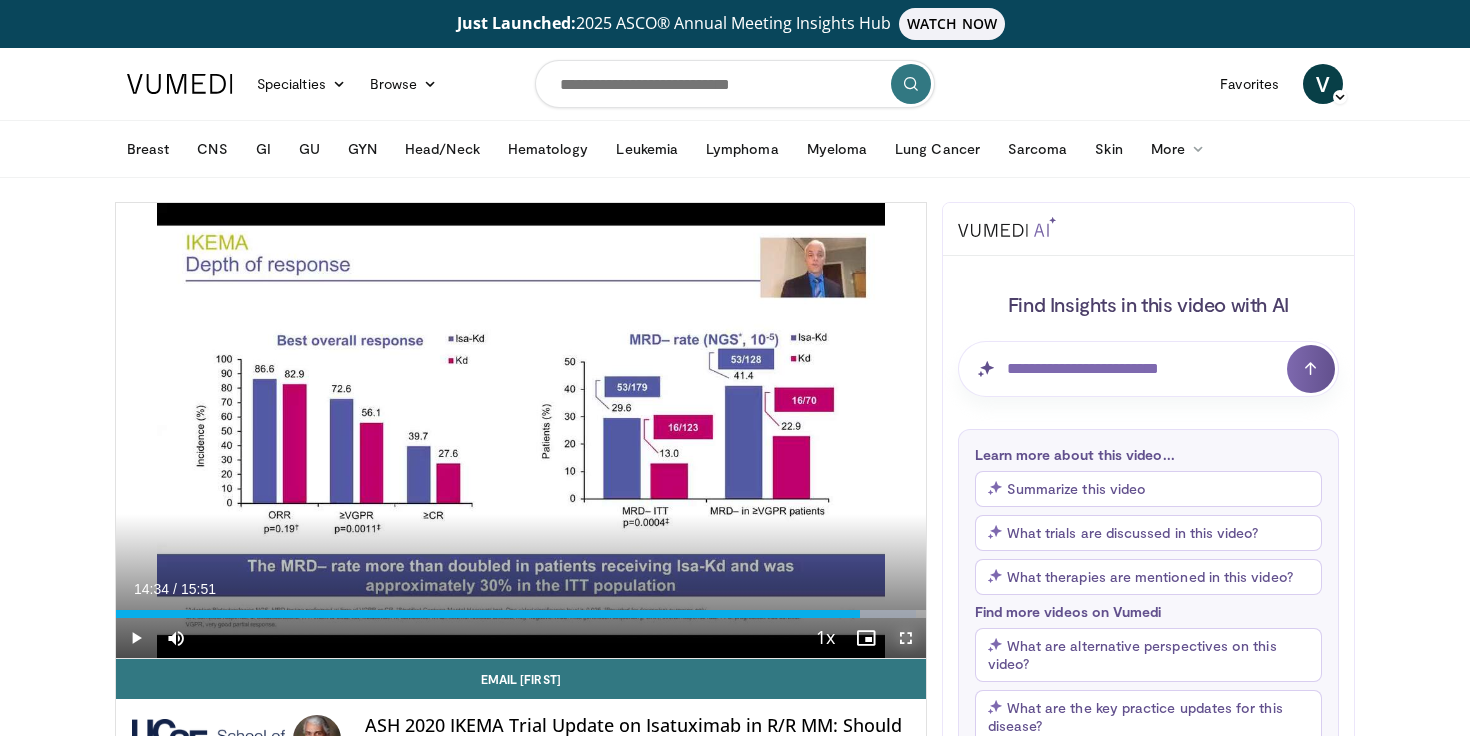 click at bounding box center (906, 638) 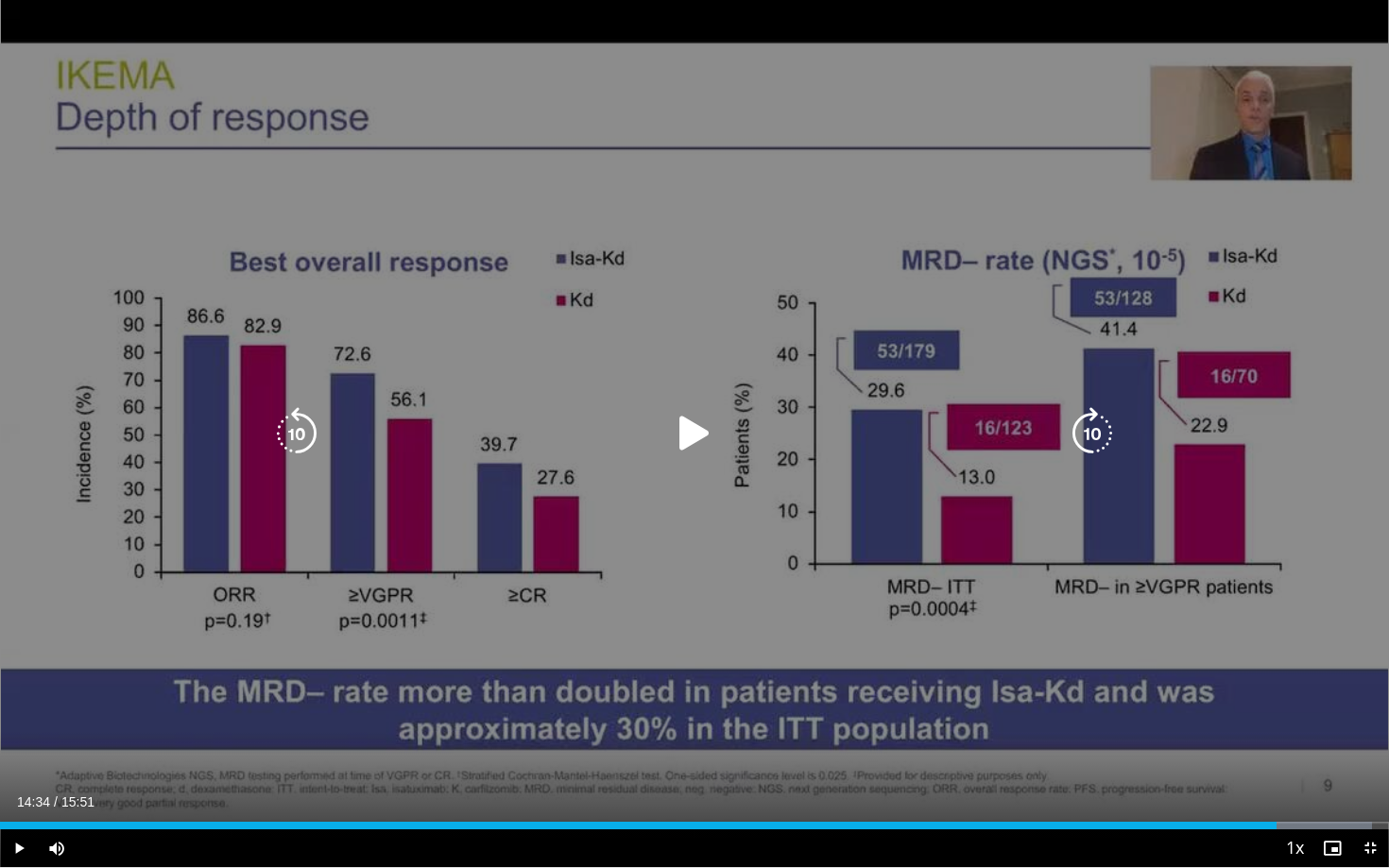 click at bounding box center (694, 434) 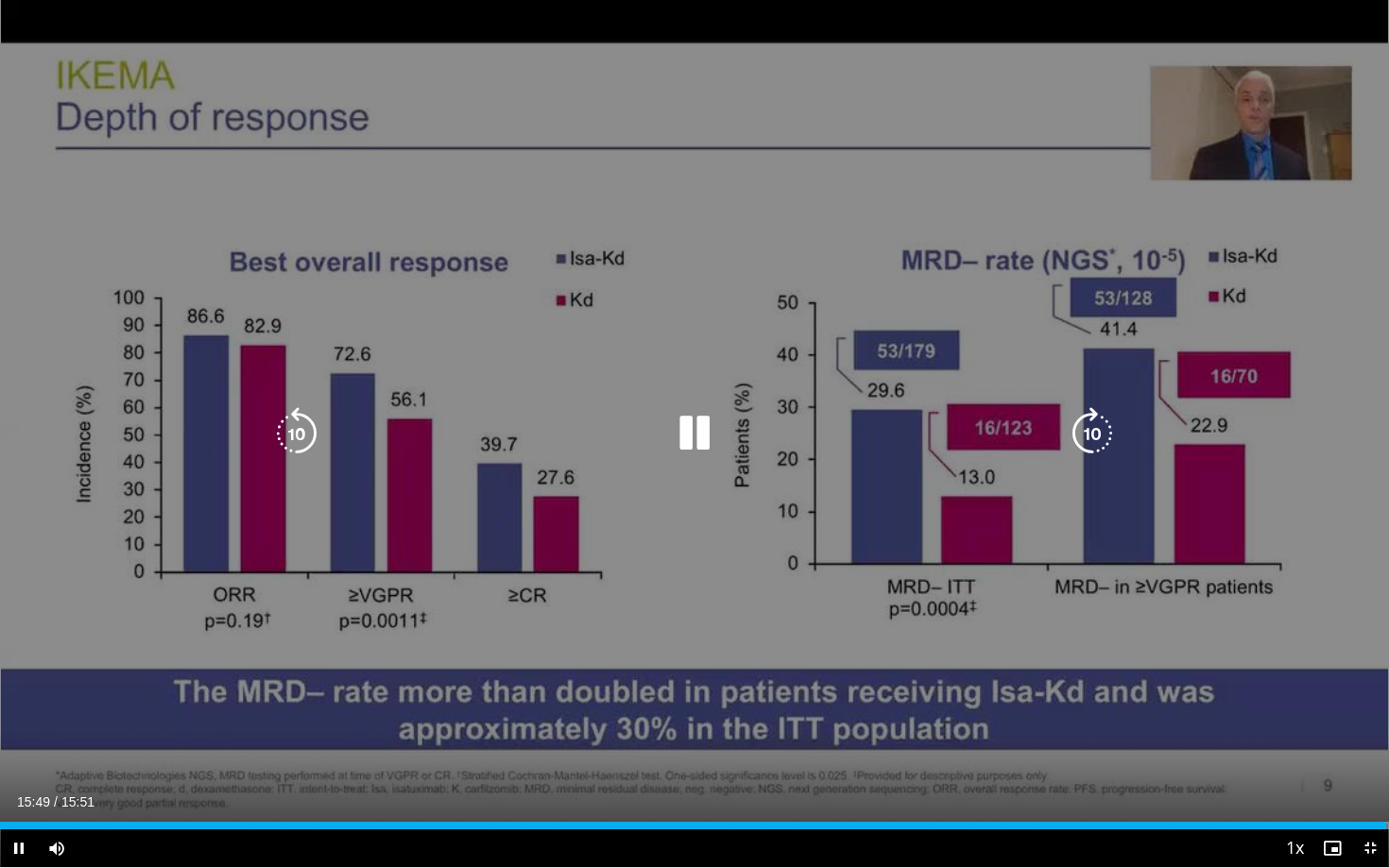 click on "20 seconds
Tap to unmute" at bounding box center (694, 434) 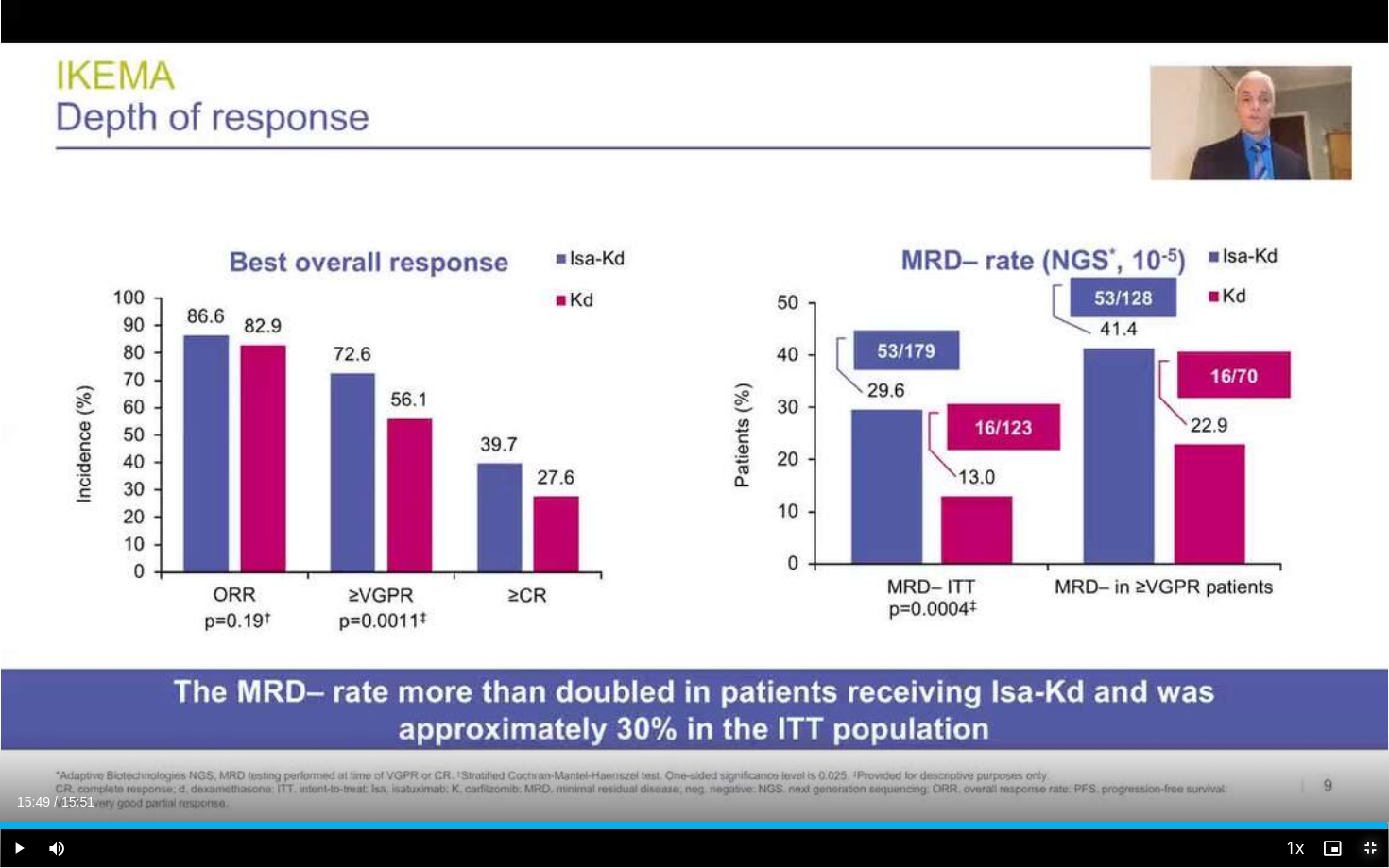 click at bounding box center [1370, 848] 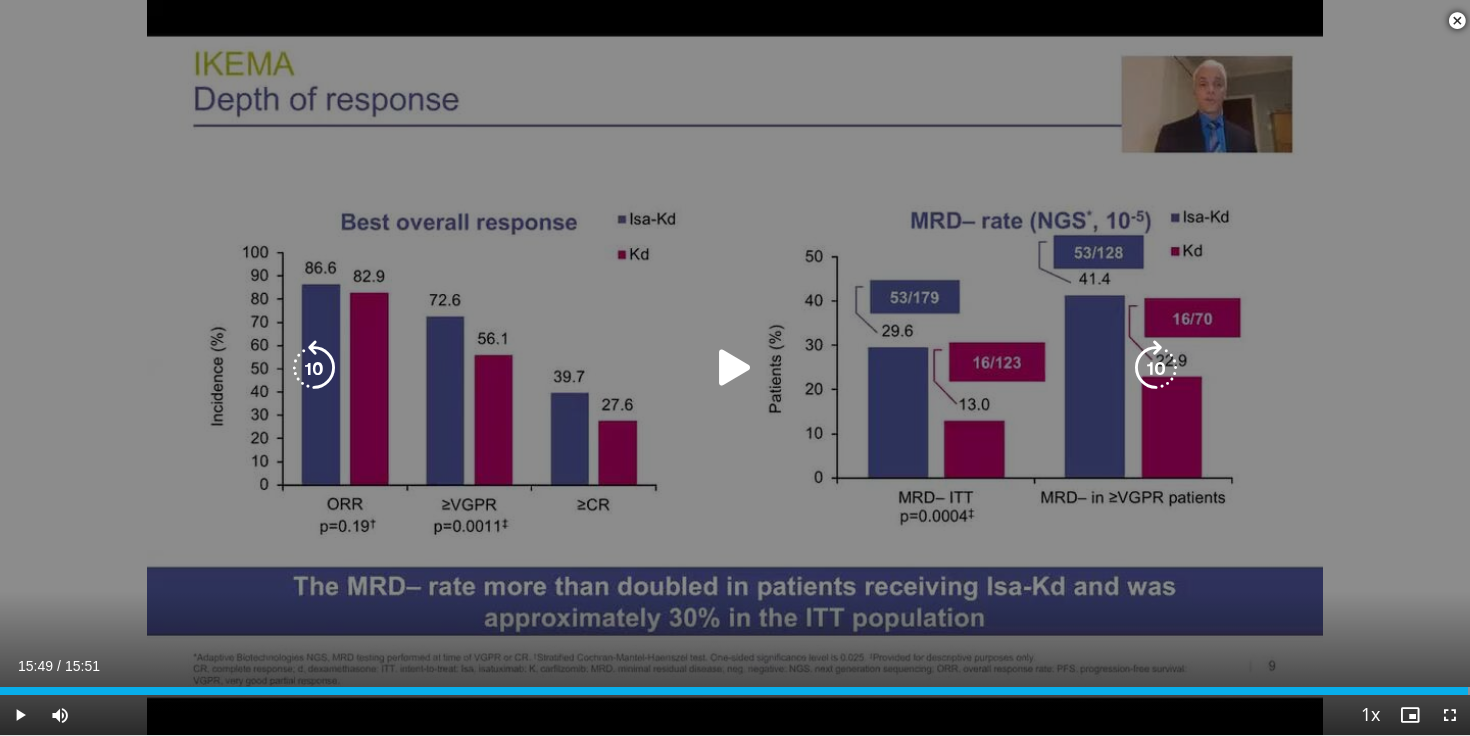scroll, scrollTop: 629, scrollLeft: 0, axis: vertical 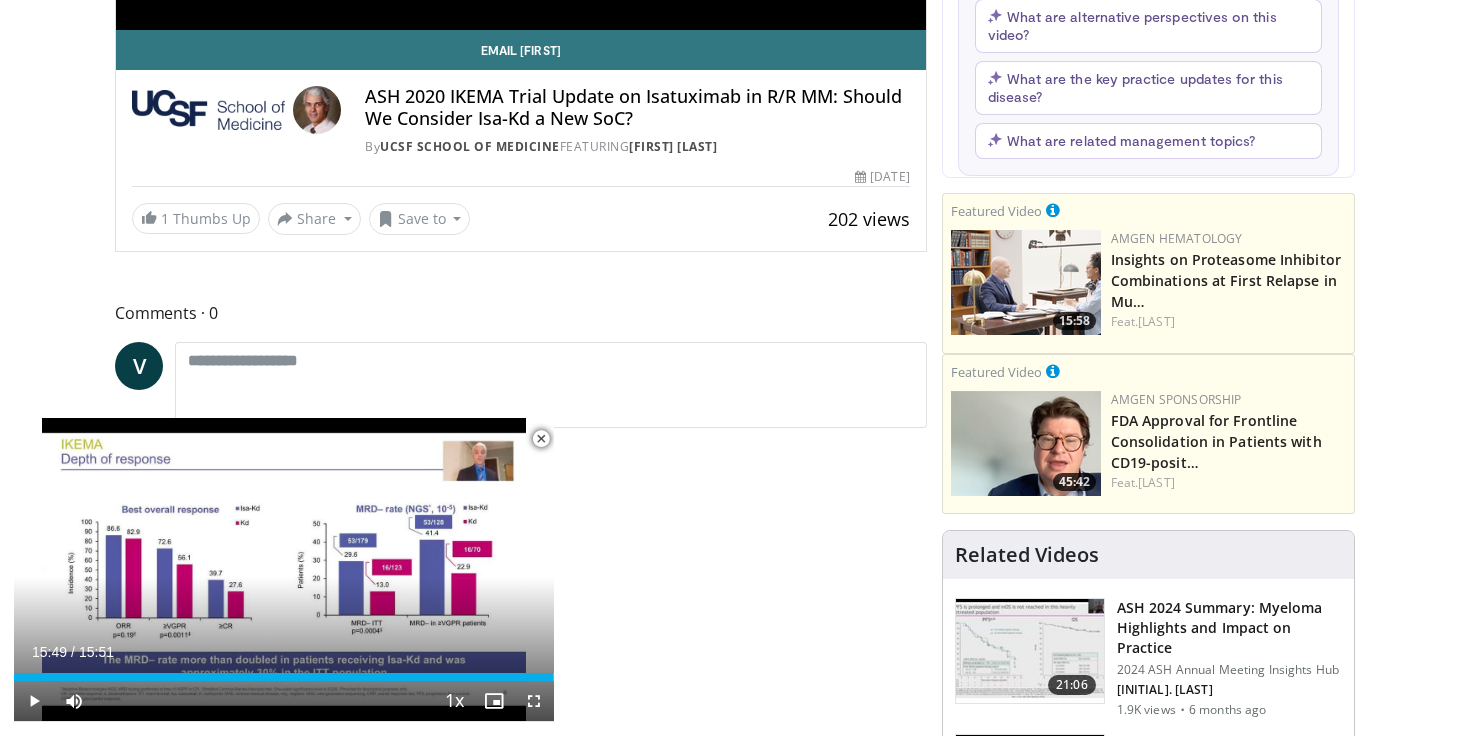 click at bounding box center [541, 439] 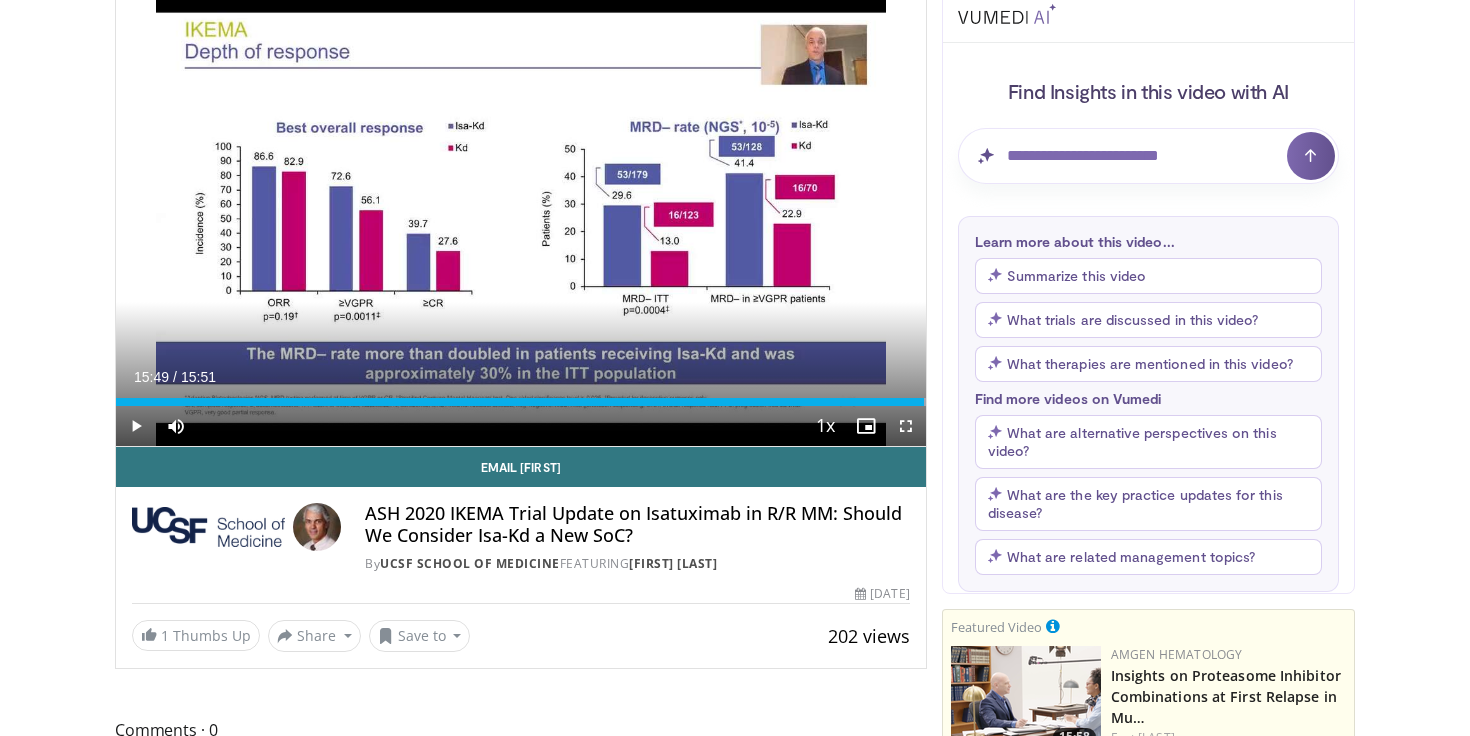 scroll, scrollTop: 0, scrollLeft: 0, axis: both 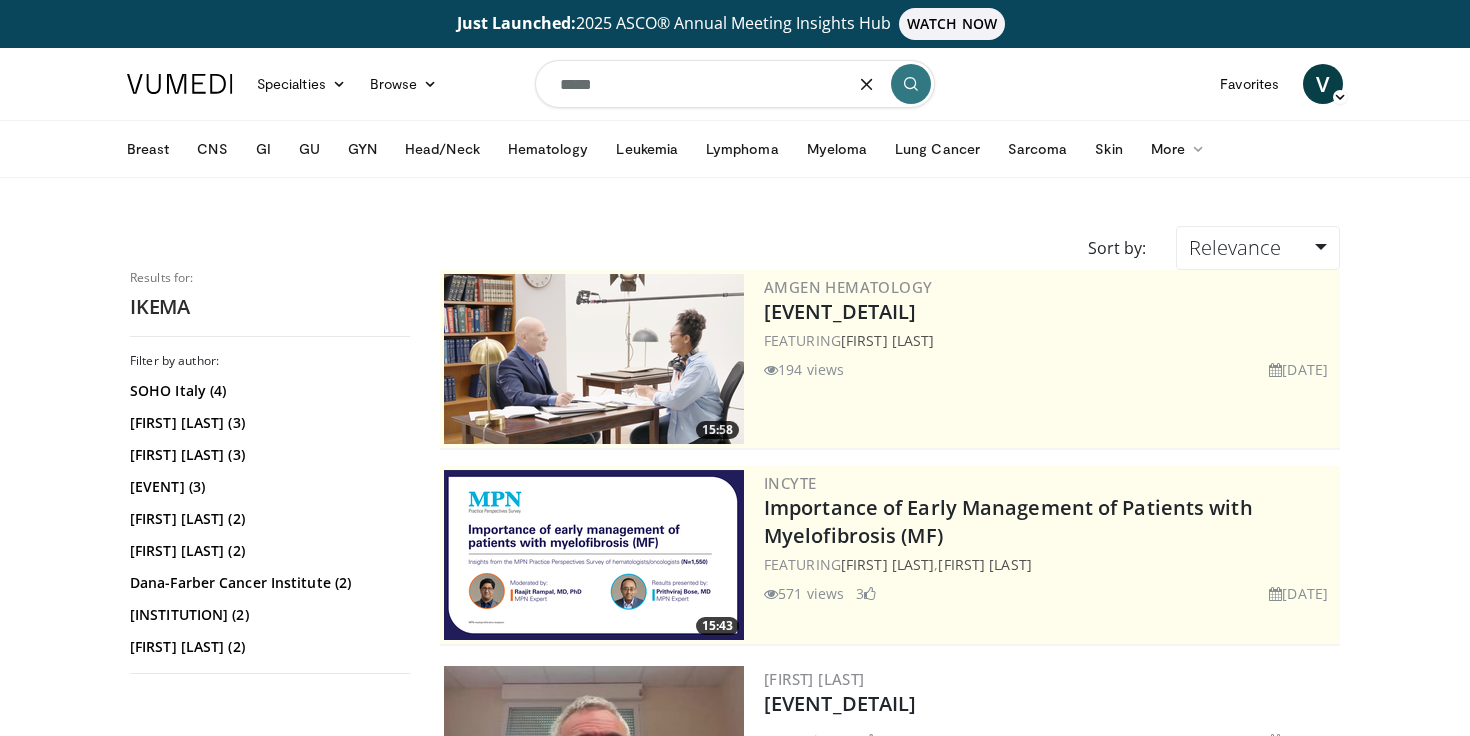click on "*****" at bounding box center (735, 84) 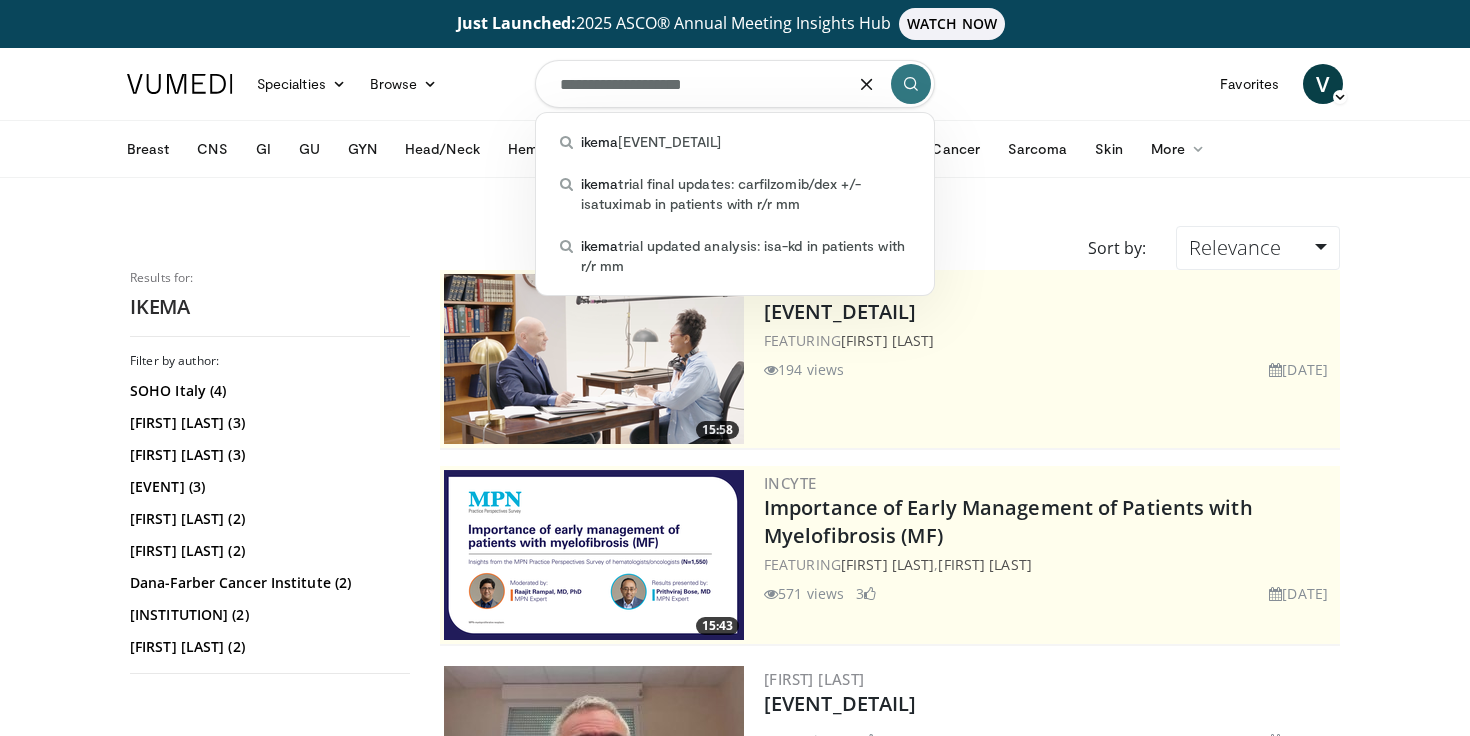 type on "**********" 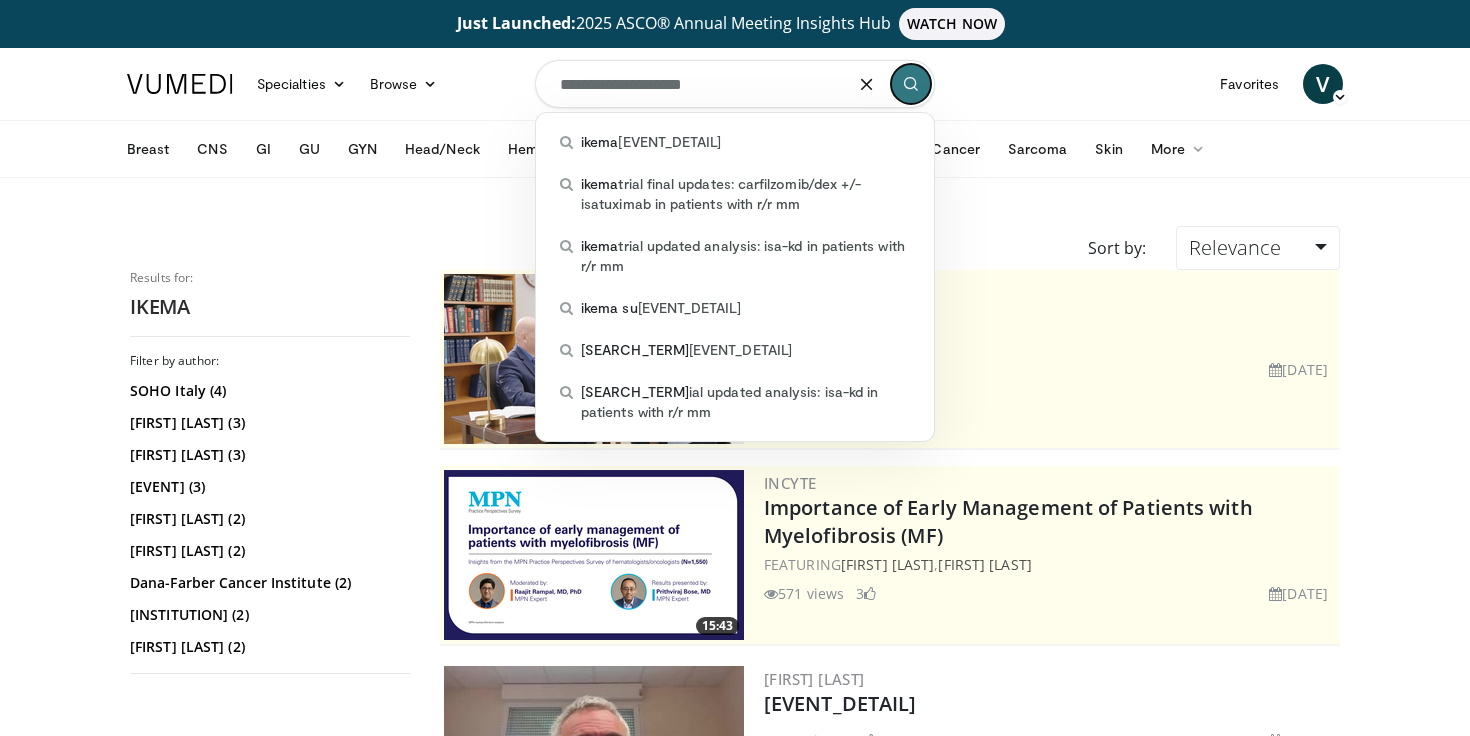click at bounding box center [911, 84] 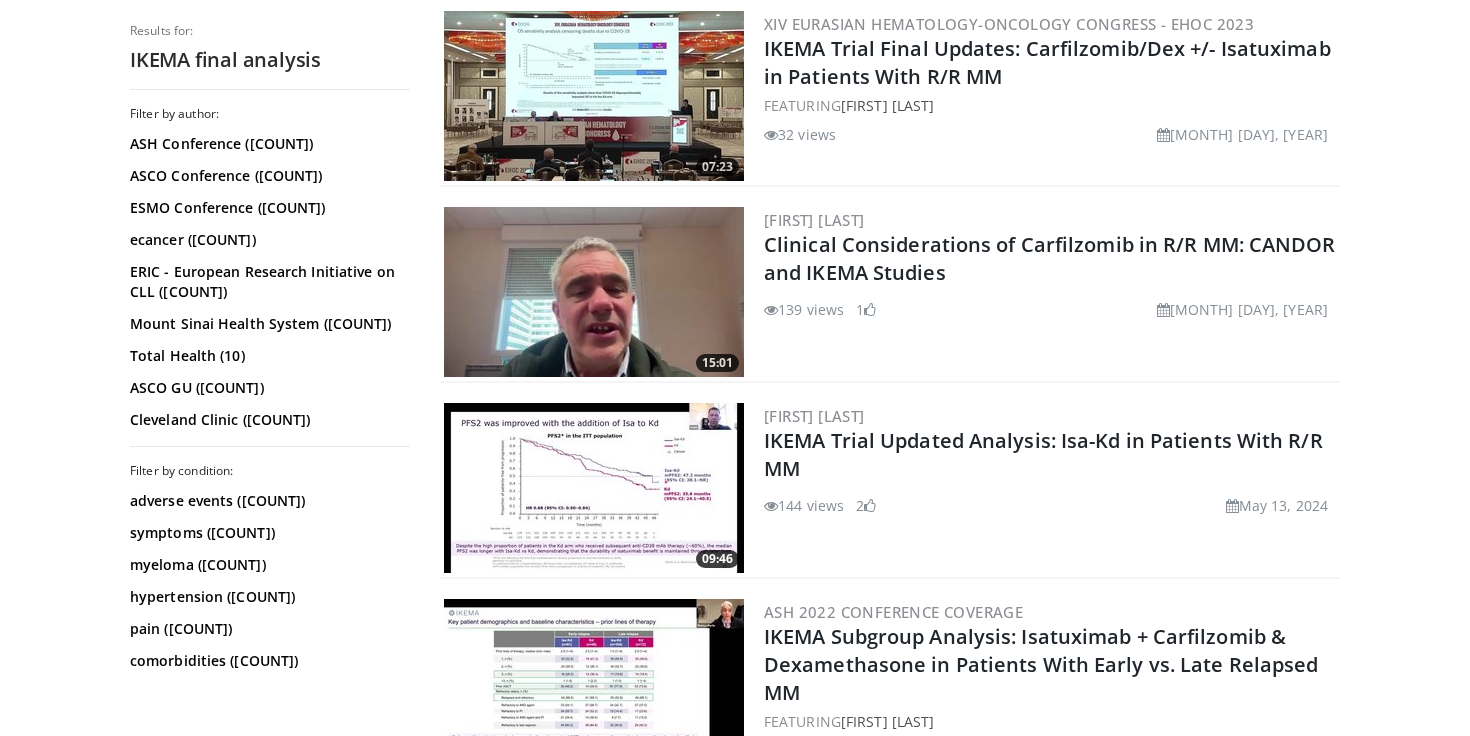 scroll, scrollTop: 776, scrollLeft: 0, axis: vertical 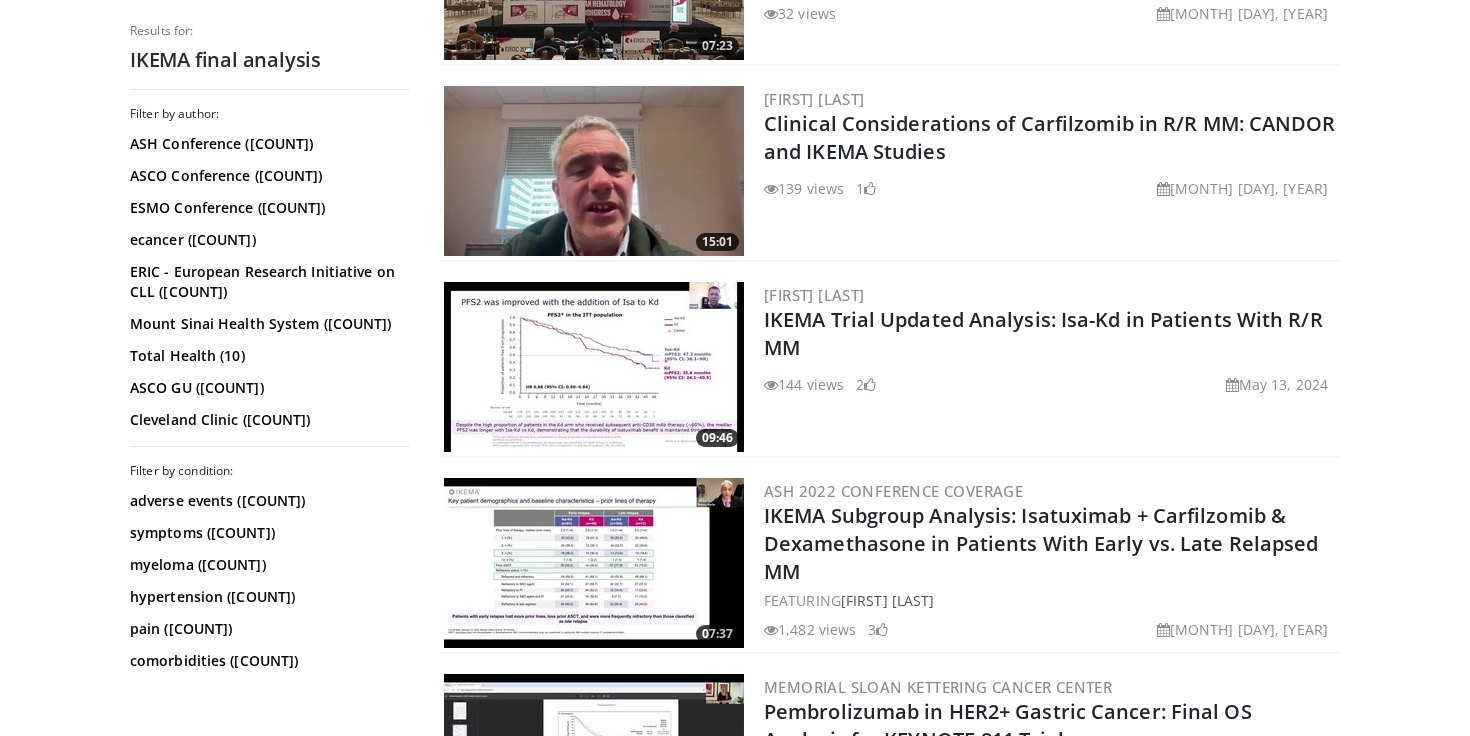 click at bounding box center [594, 367] 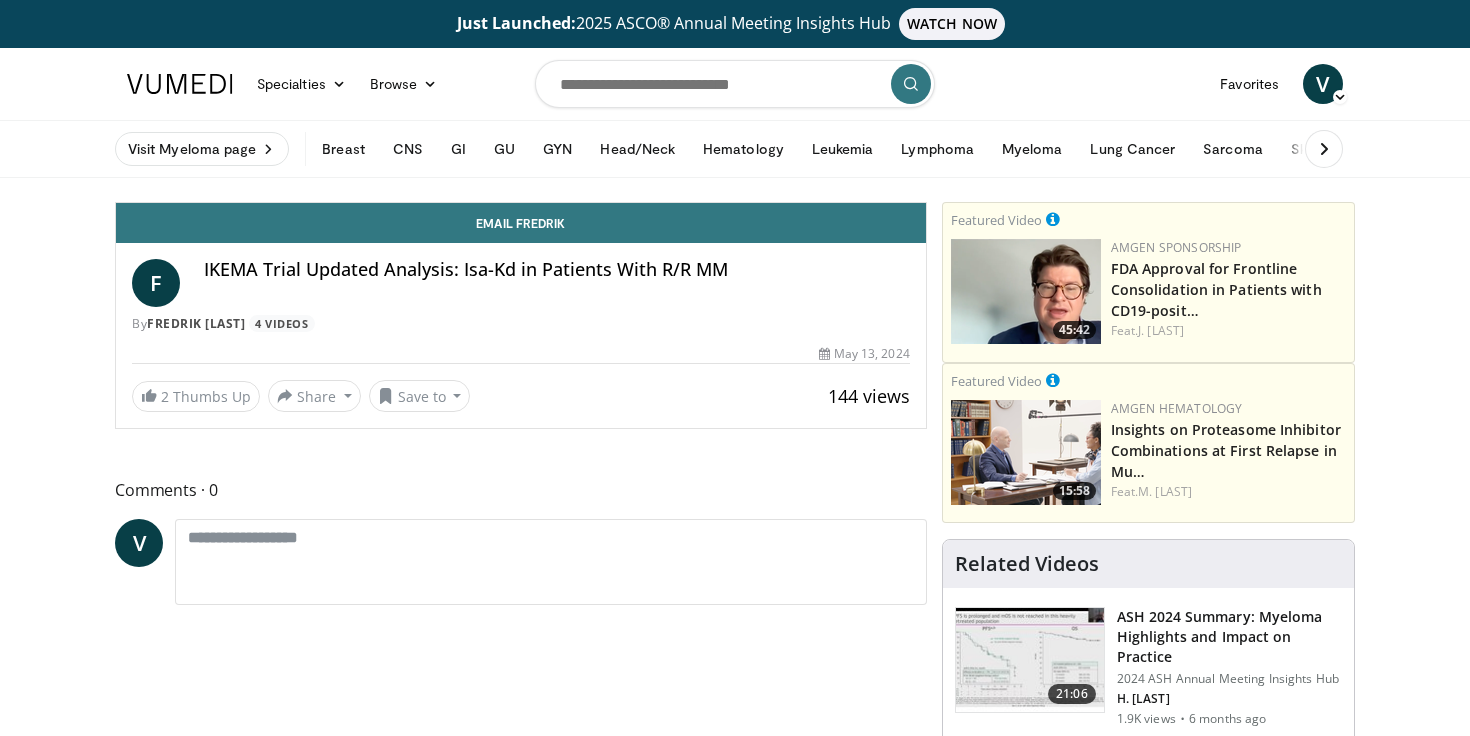 scroll, scrollTop: 0, scrollLeft: 0, axis: both 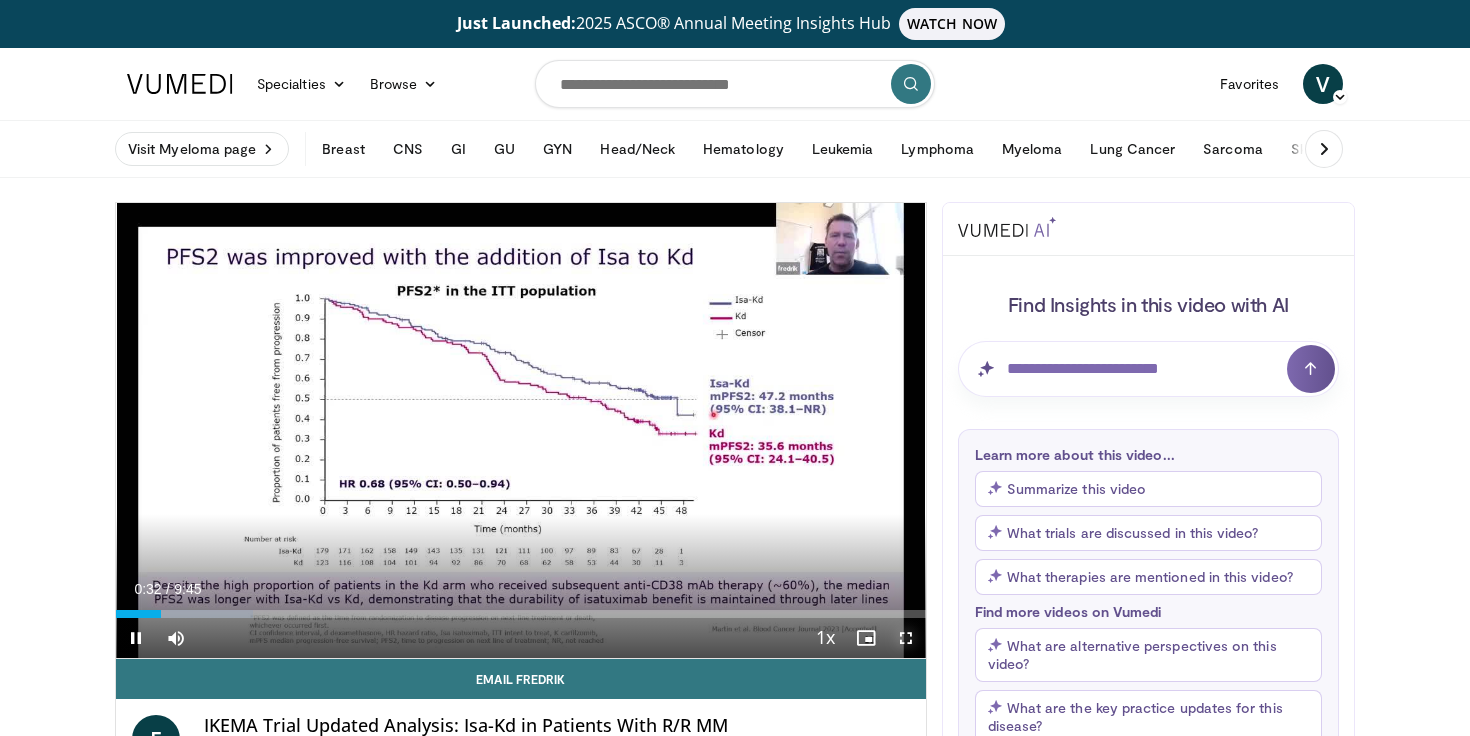 click at bounding box center [906, 638] 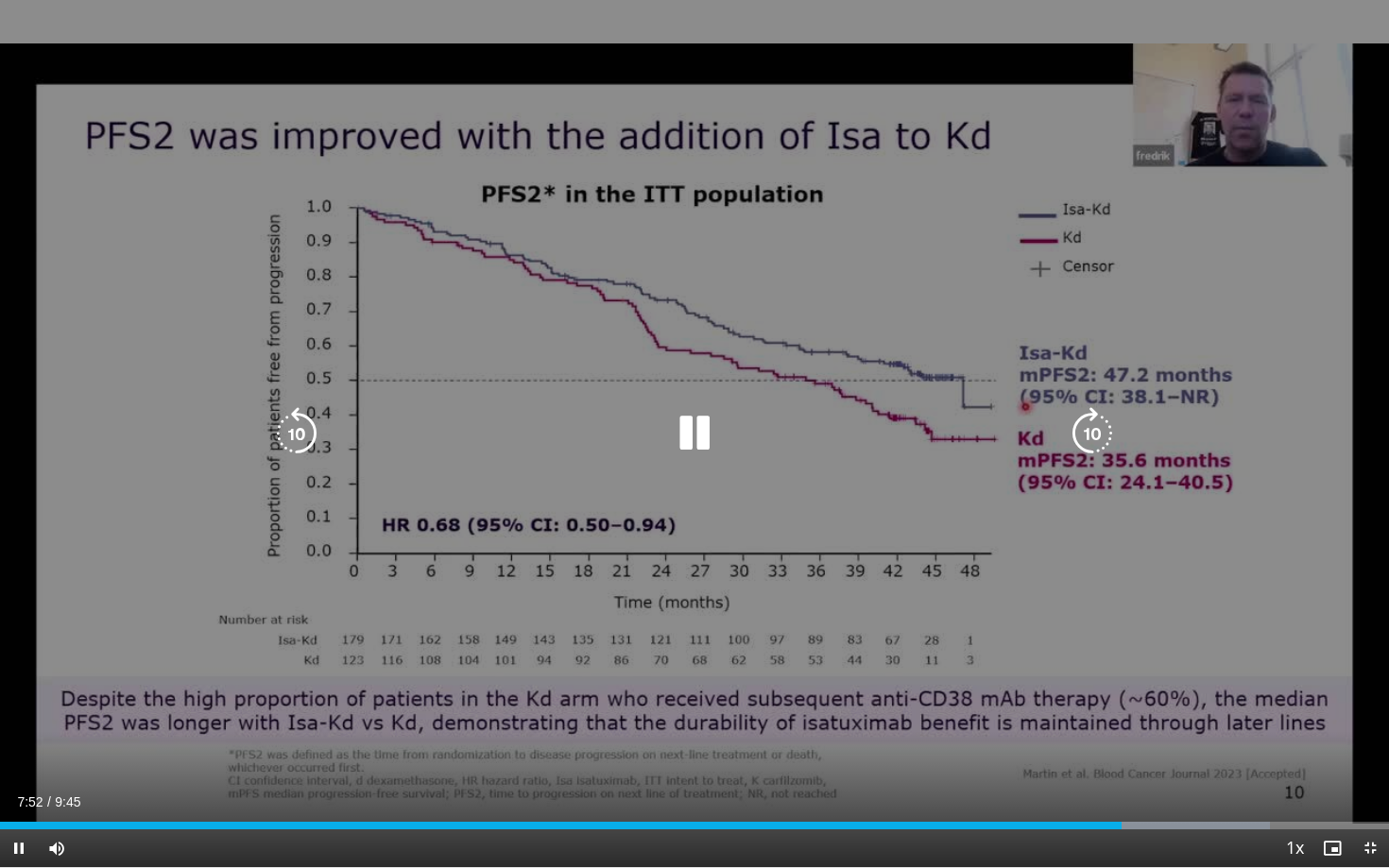 click at bounding box center (1092, 434) 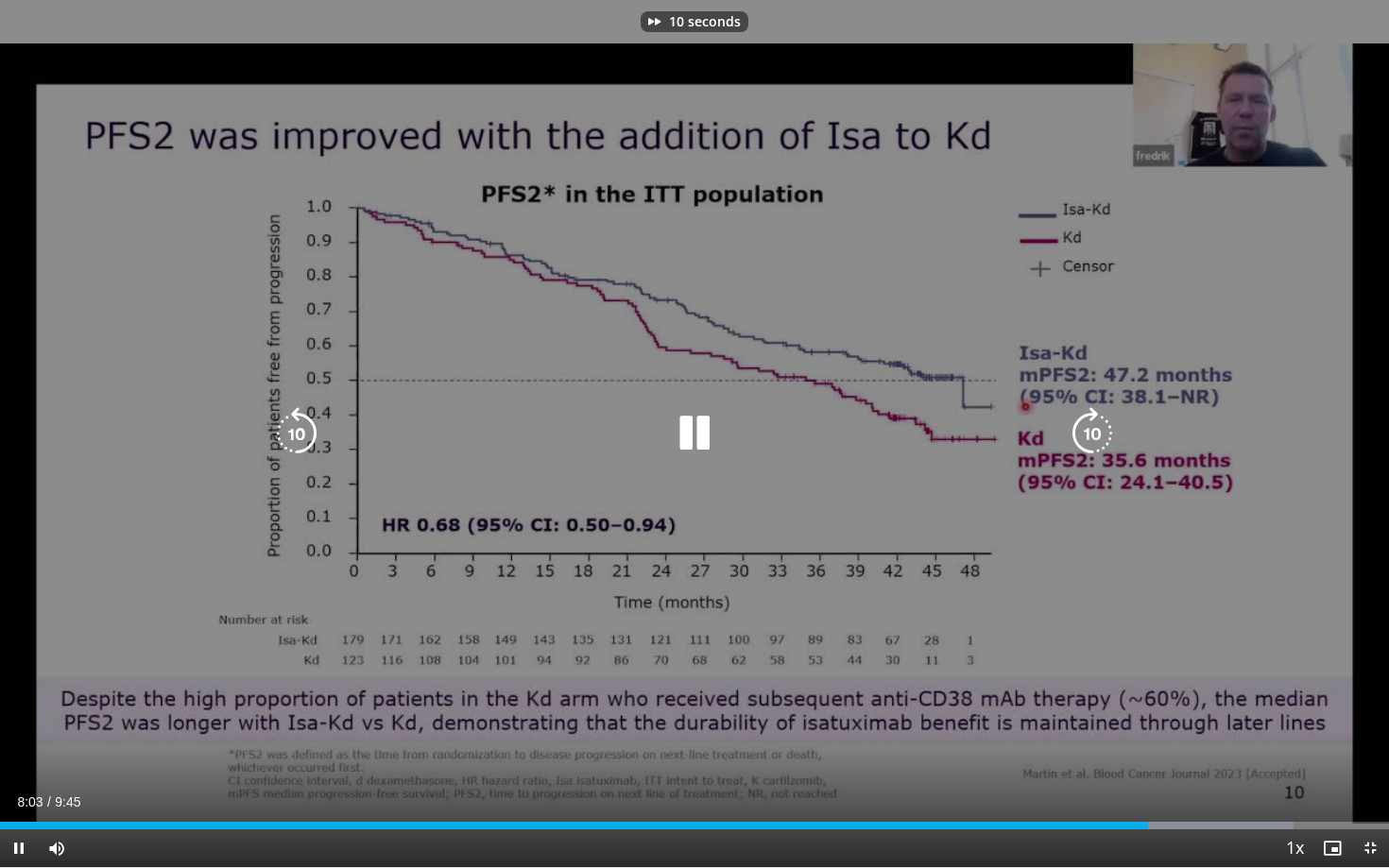 click at bounding box center (1092, 434) 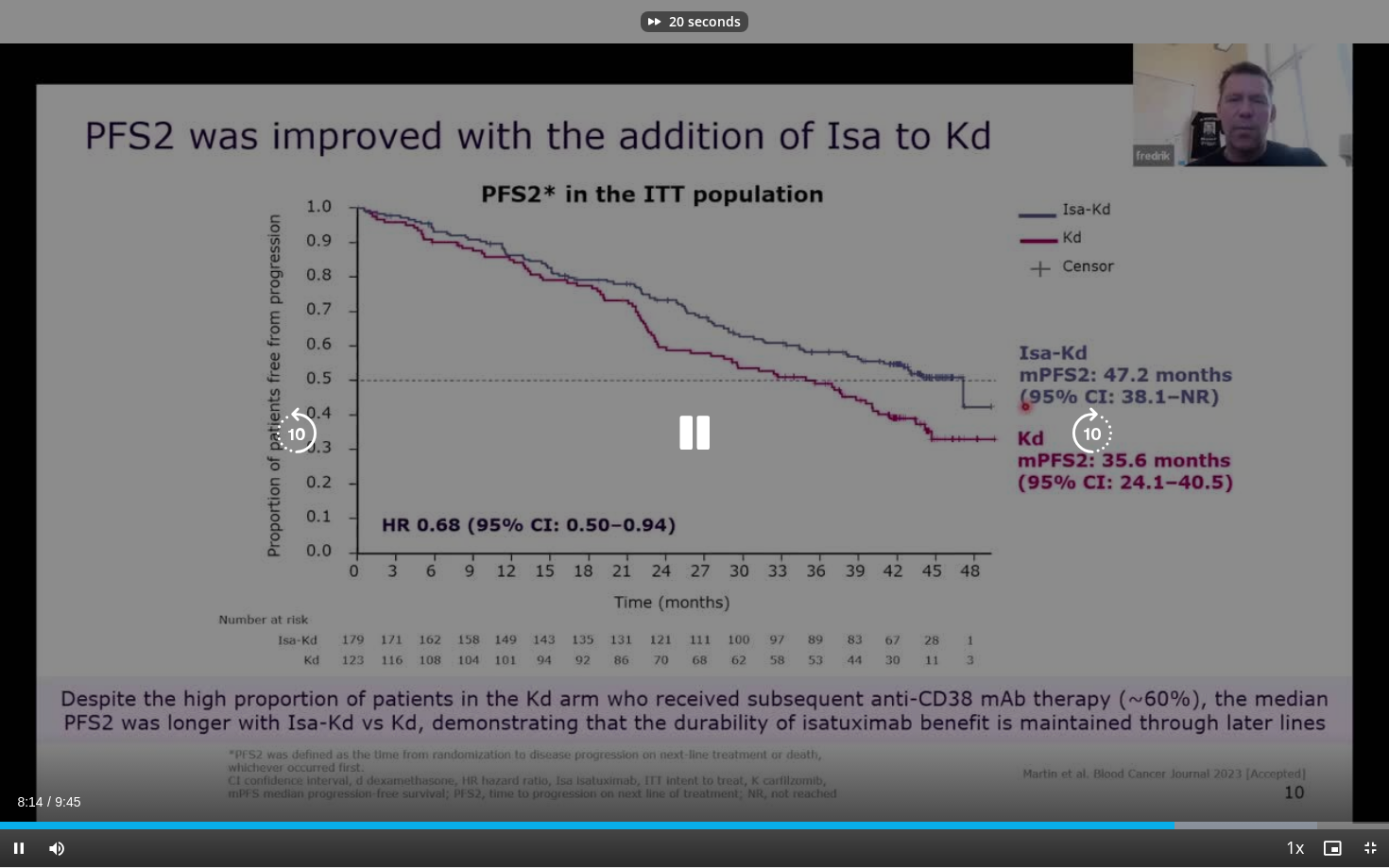 click at bounding box center [1092, 434] 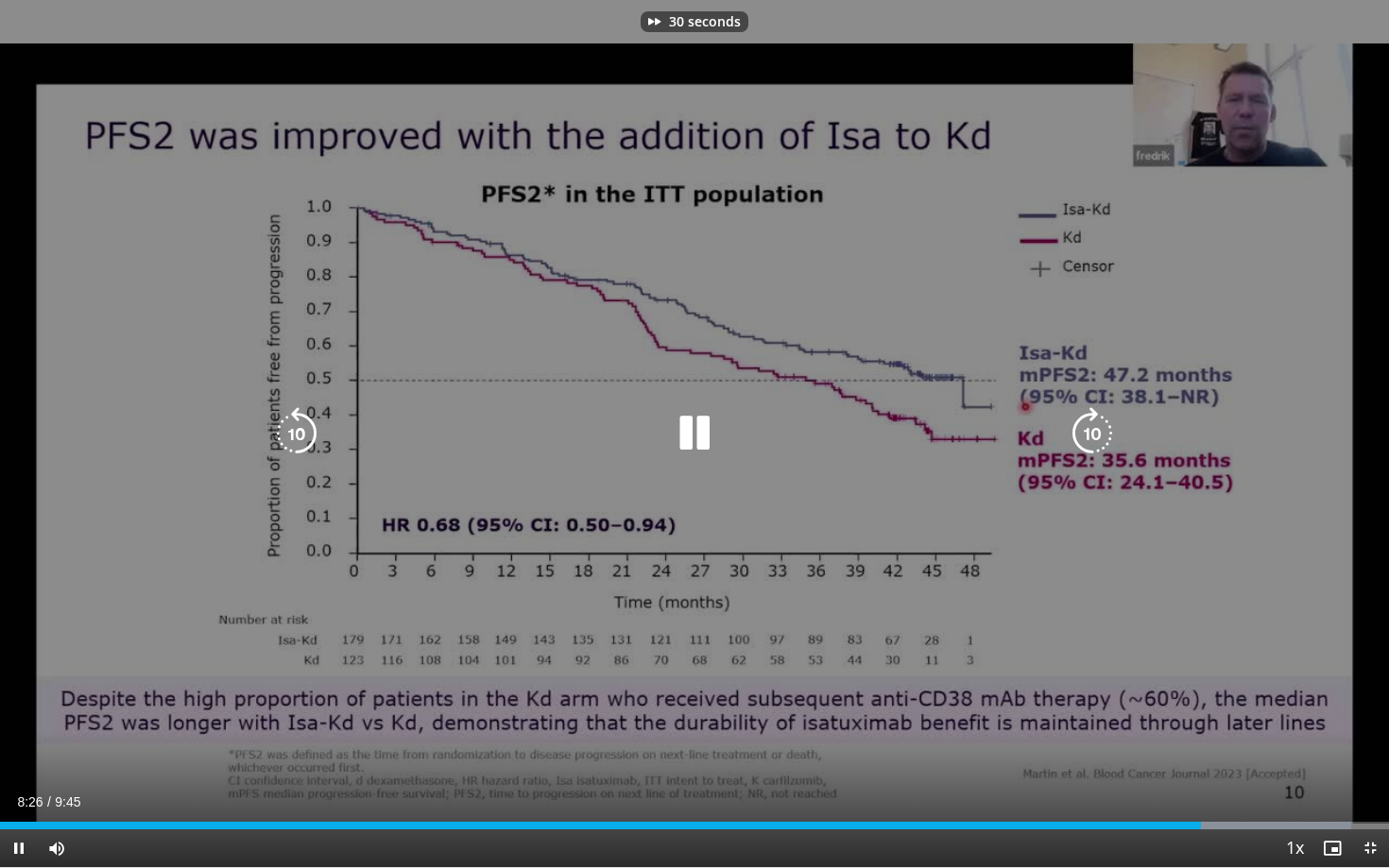 click at bounding box center (1092, 434) 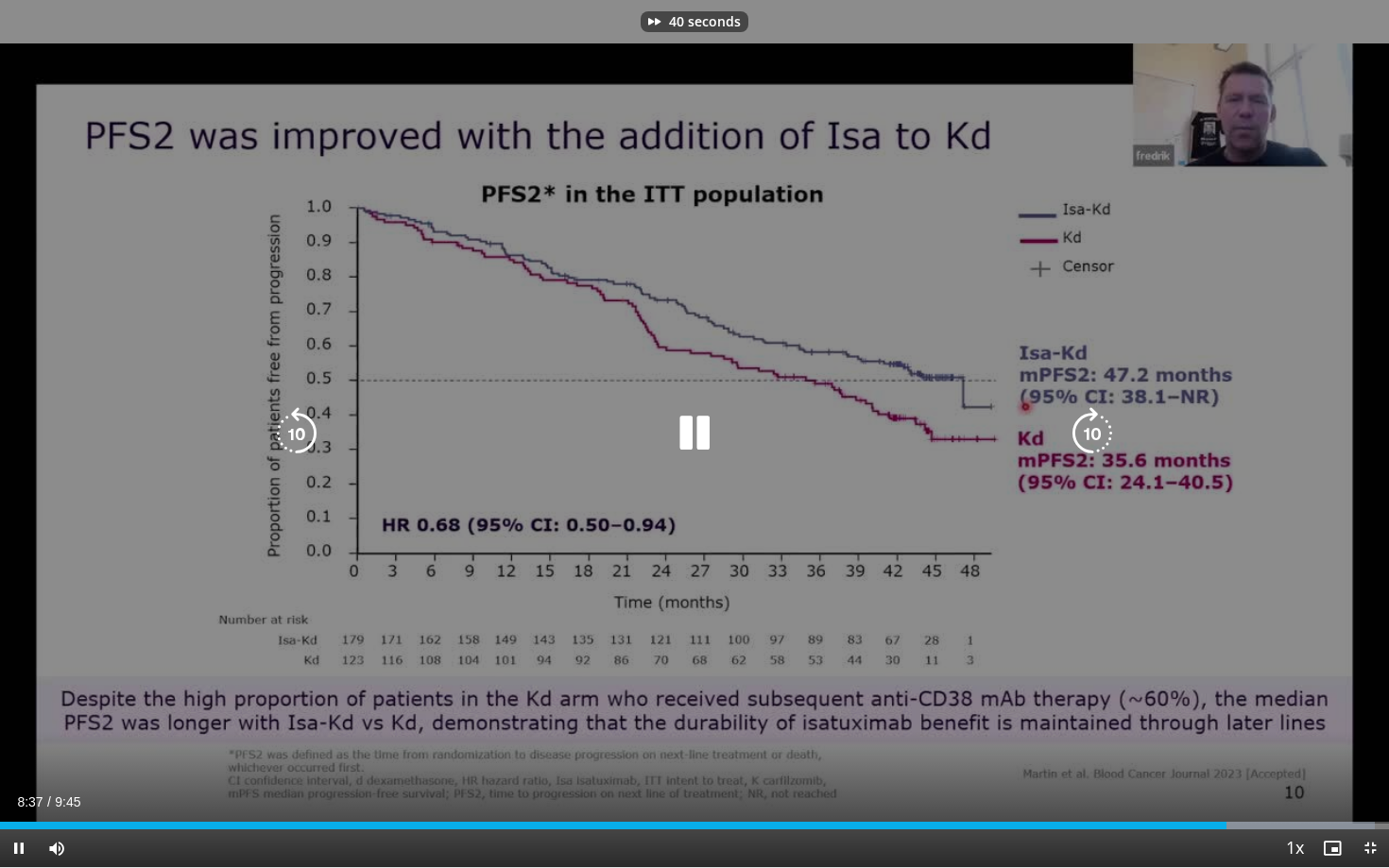 click at bounding box center [1092, 434] 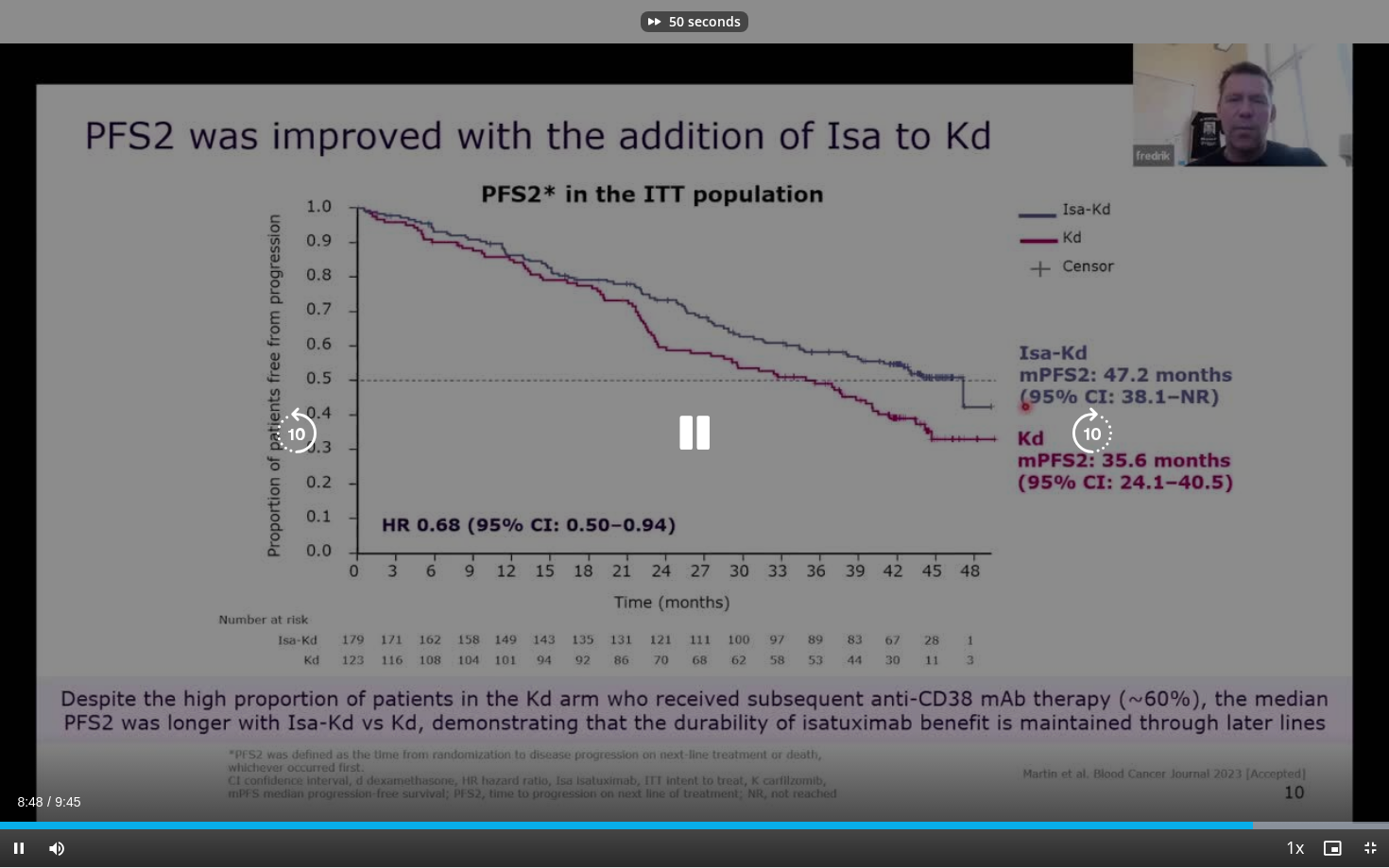 click at bounding box center [1092, 434] 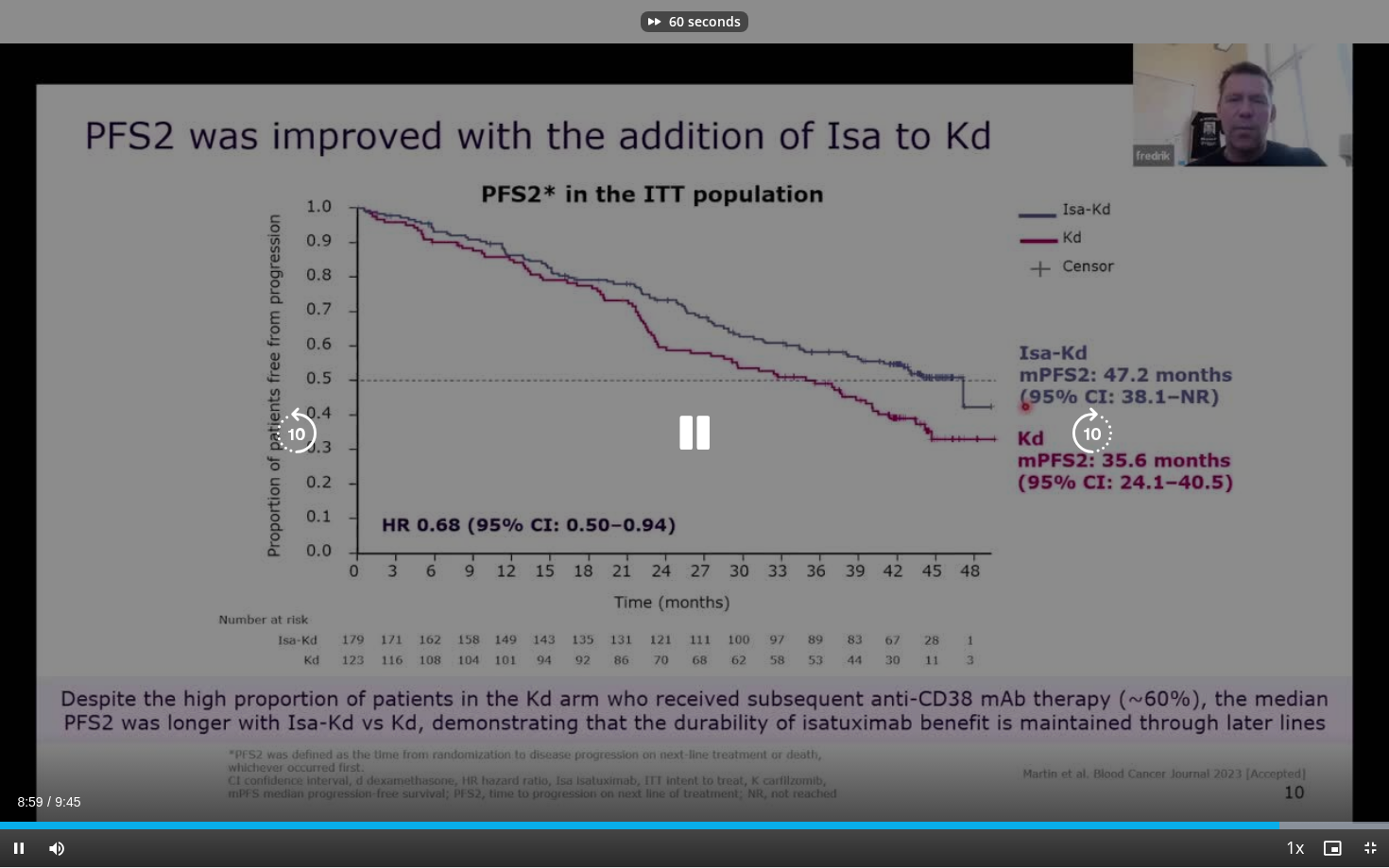 click at bounding box center (1092, 434) 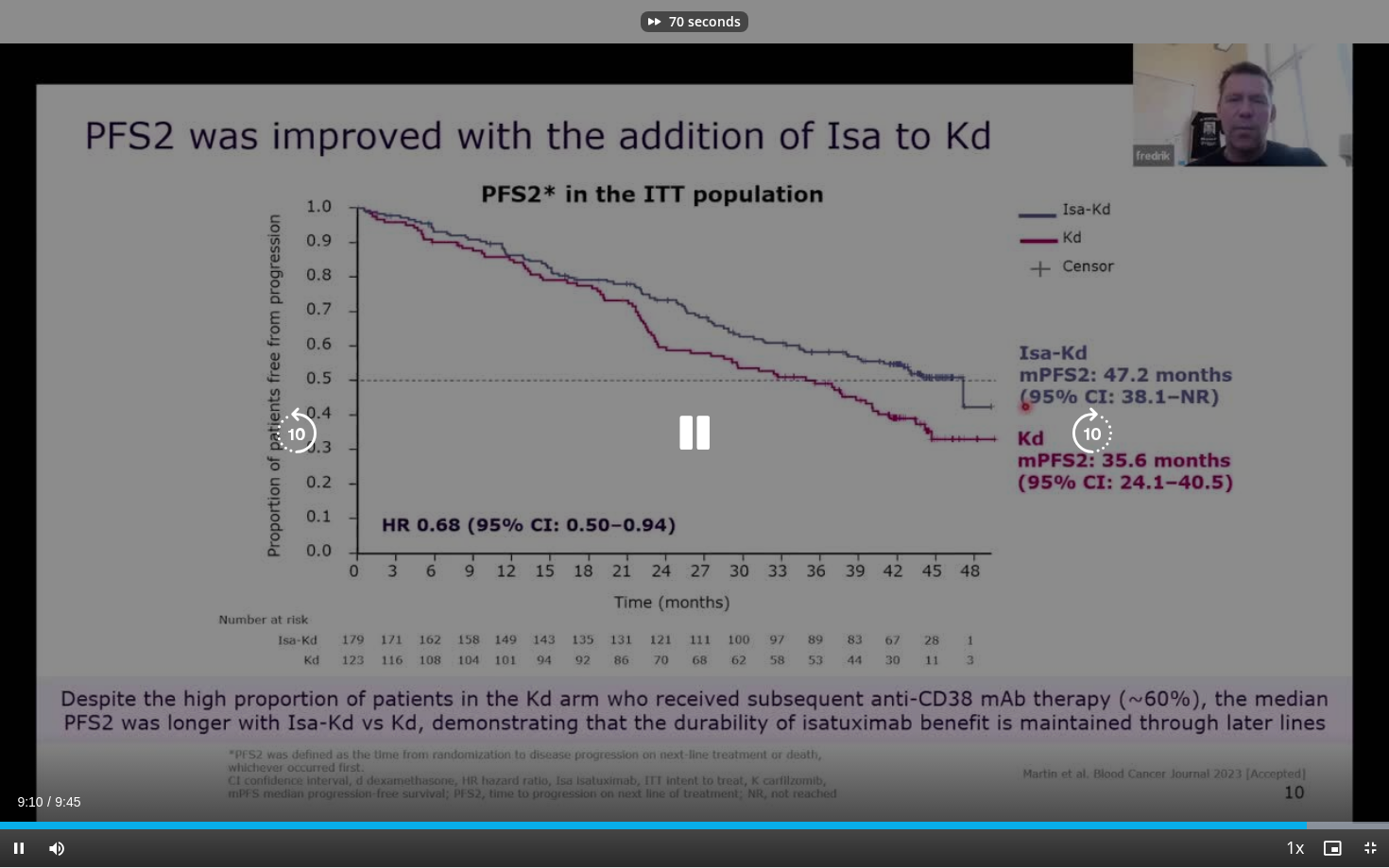 click at bounding box center [1092, 434] 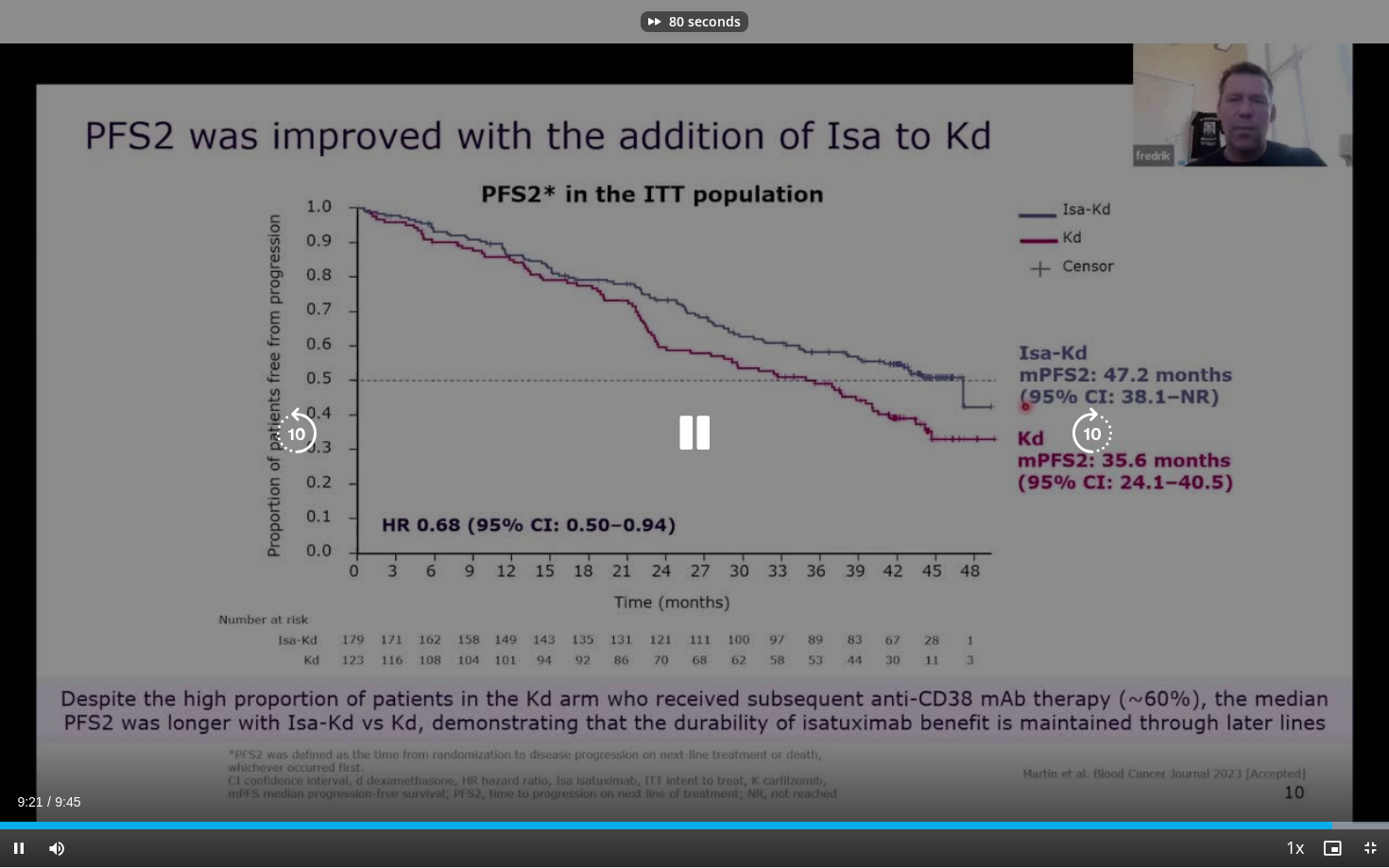 click at bounding box center [1092, 434] 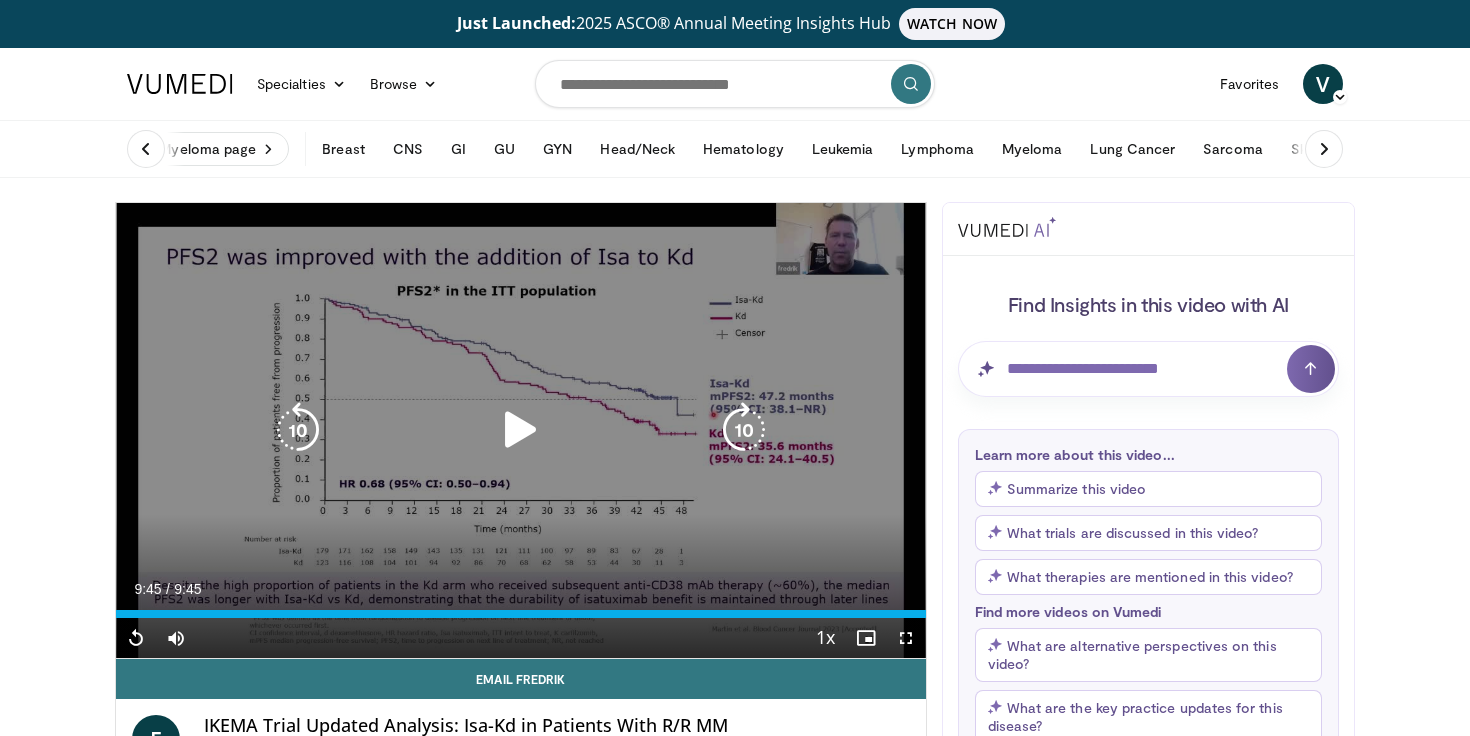 click at bounding box center [521, 430] 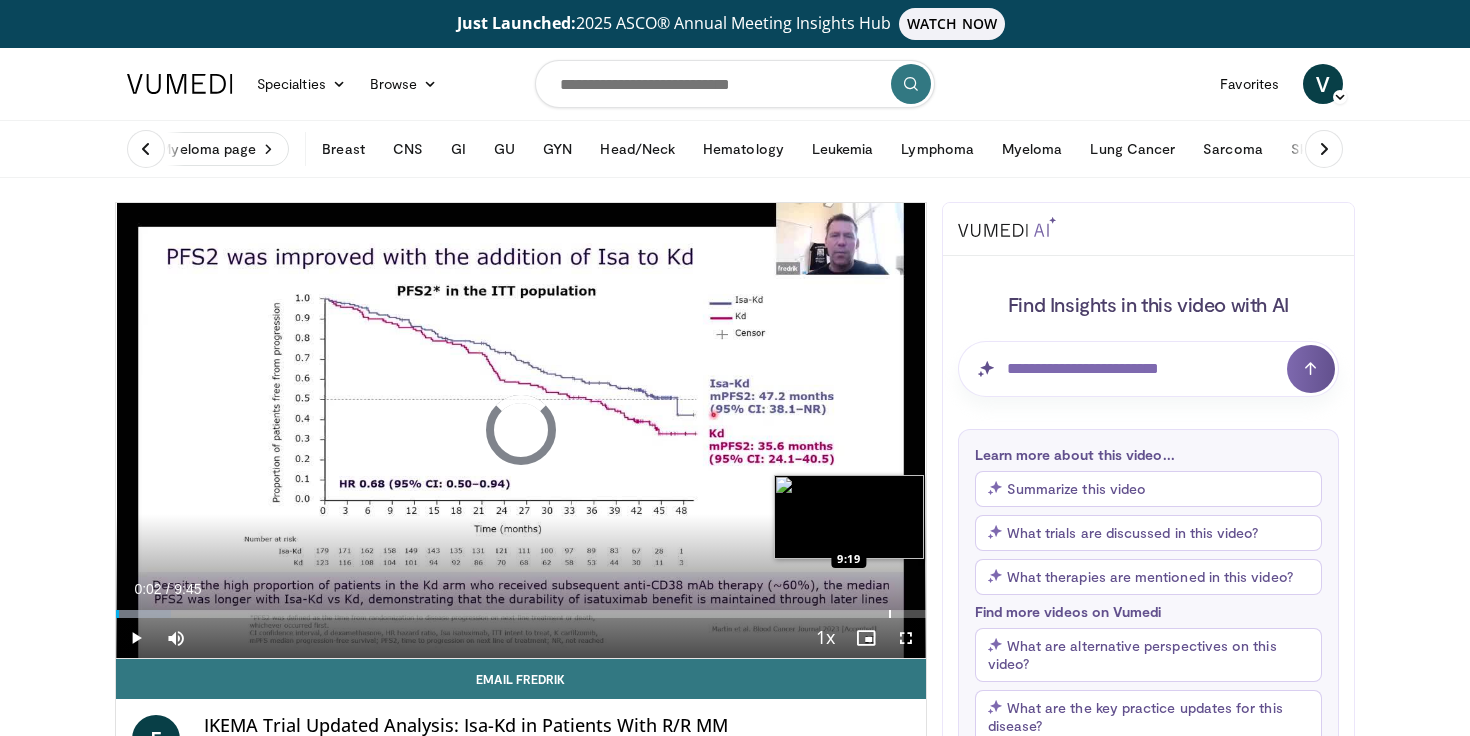 click at bounding box center (890, 614) 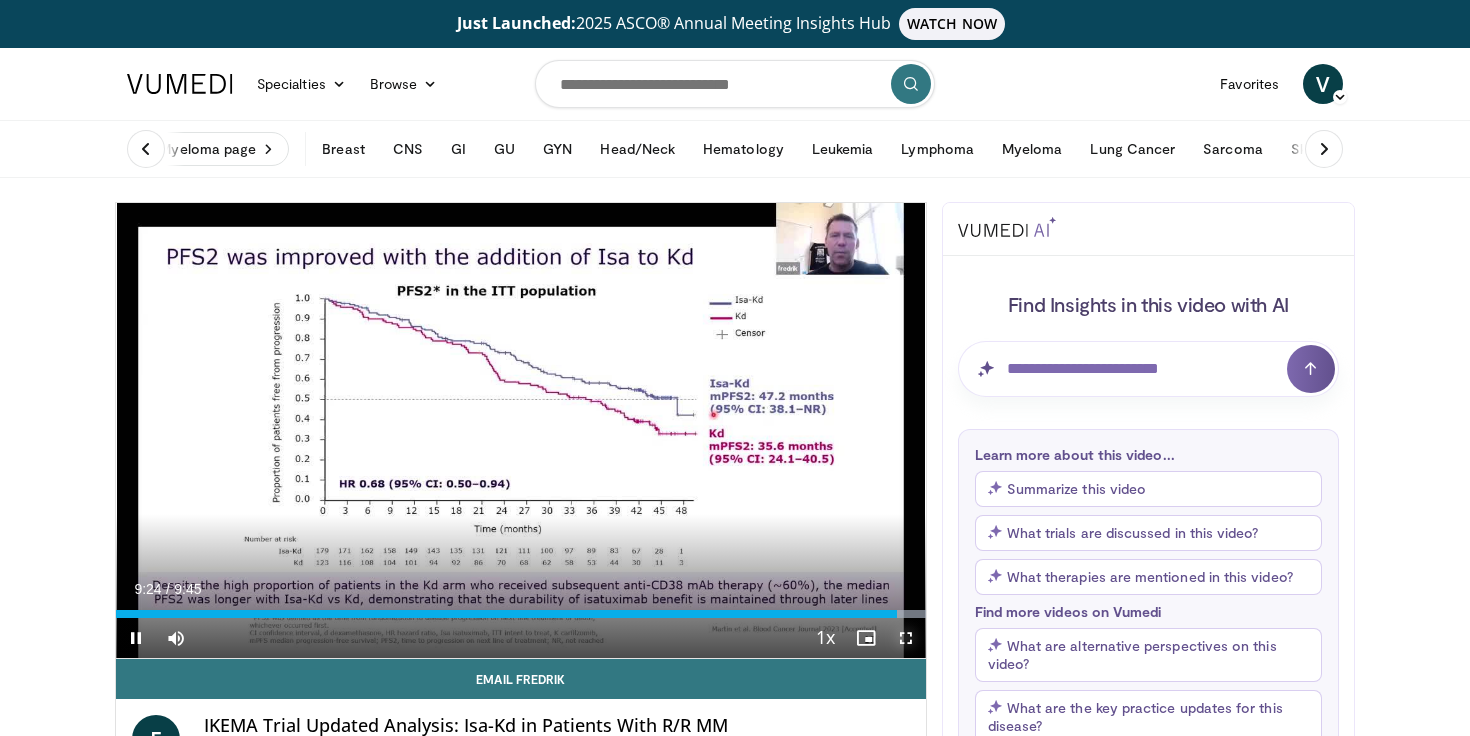 click at bounding box center [906, 638] 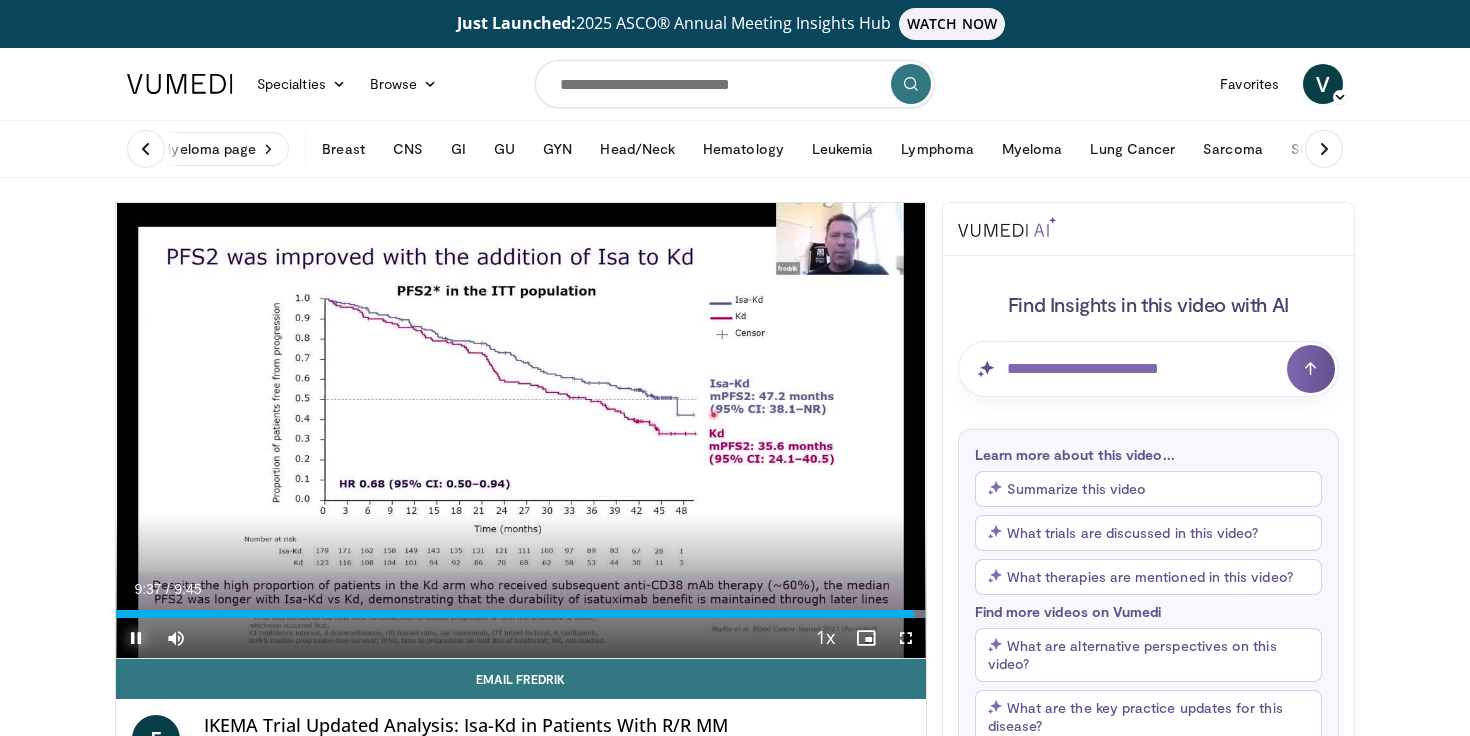 click at bounding box center [136, 638] 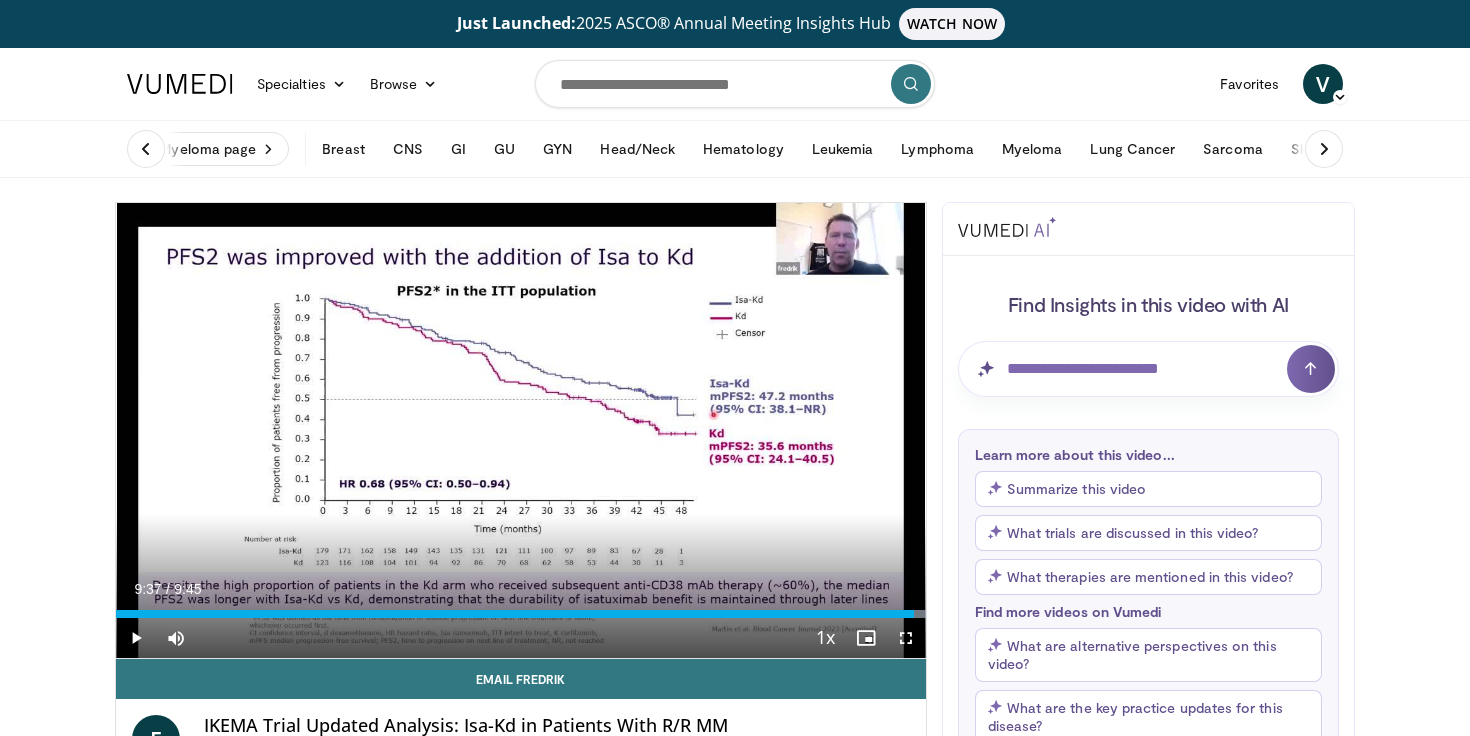 click at bounding box center [735, 84] 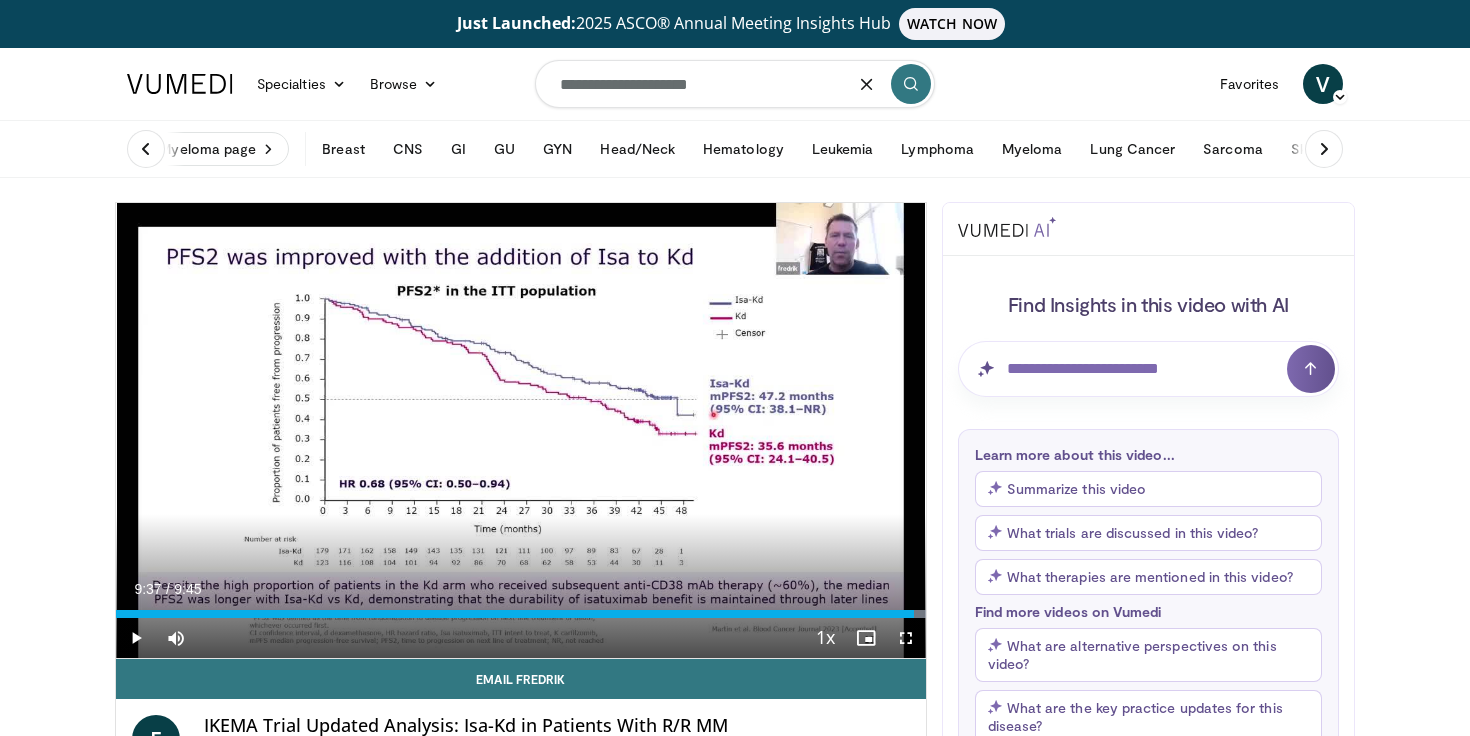 type on "**********" 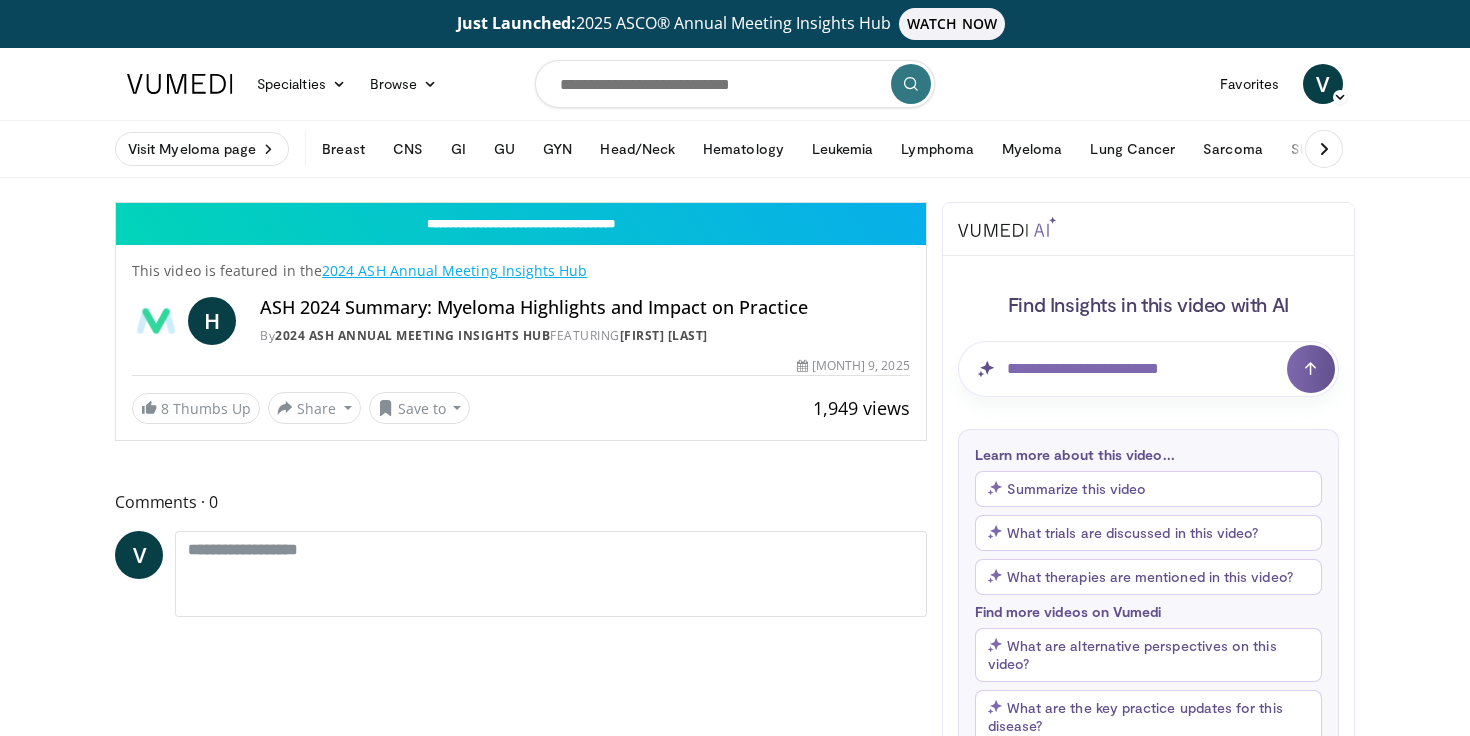 scroll, scrollTop: 0, scrollLeft: 0, axis: both 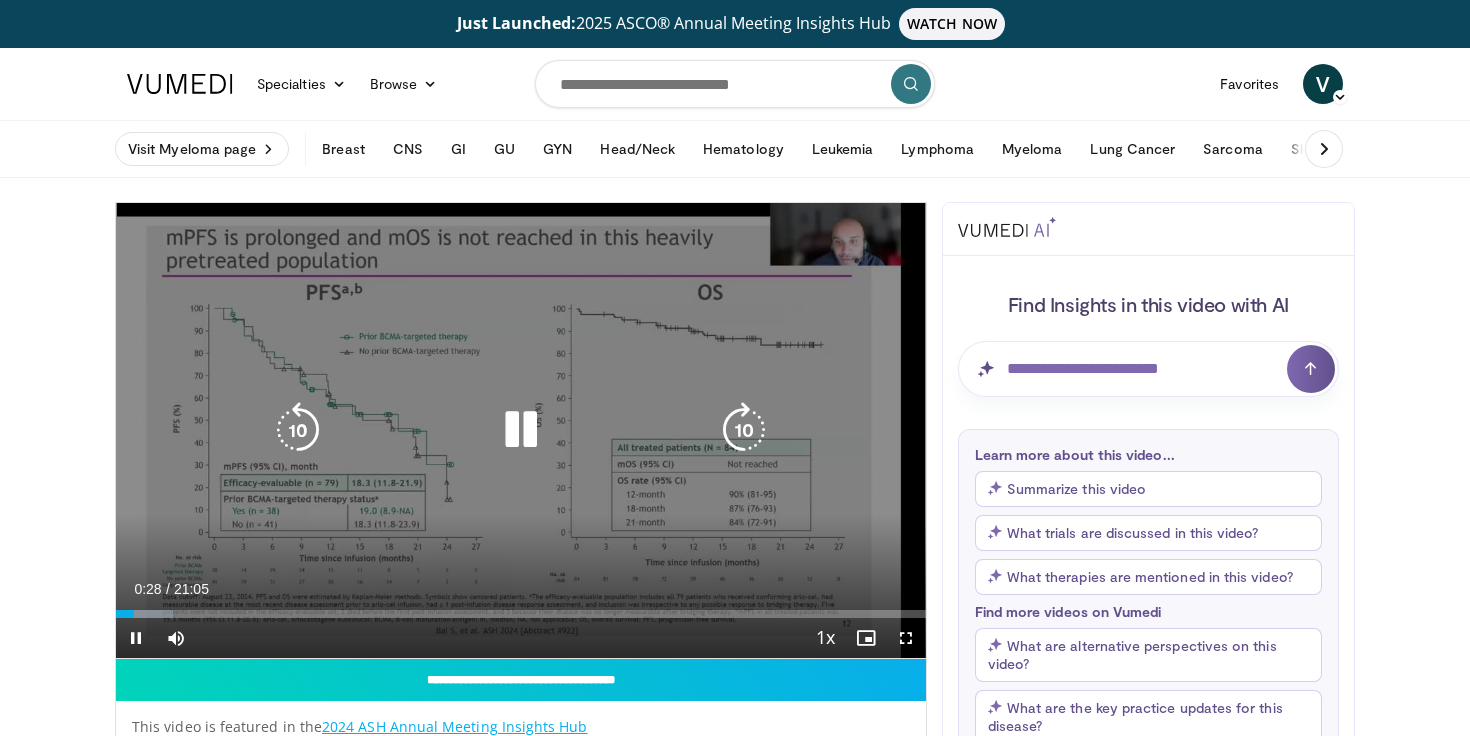 click at bounding box center (521, 430) 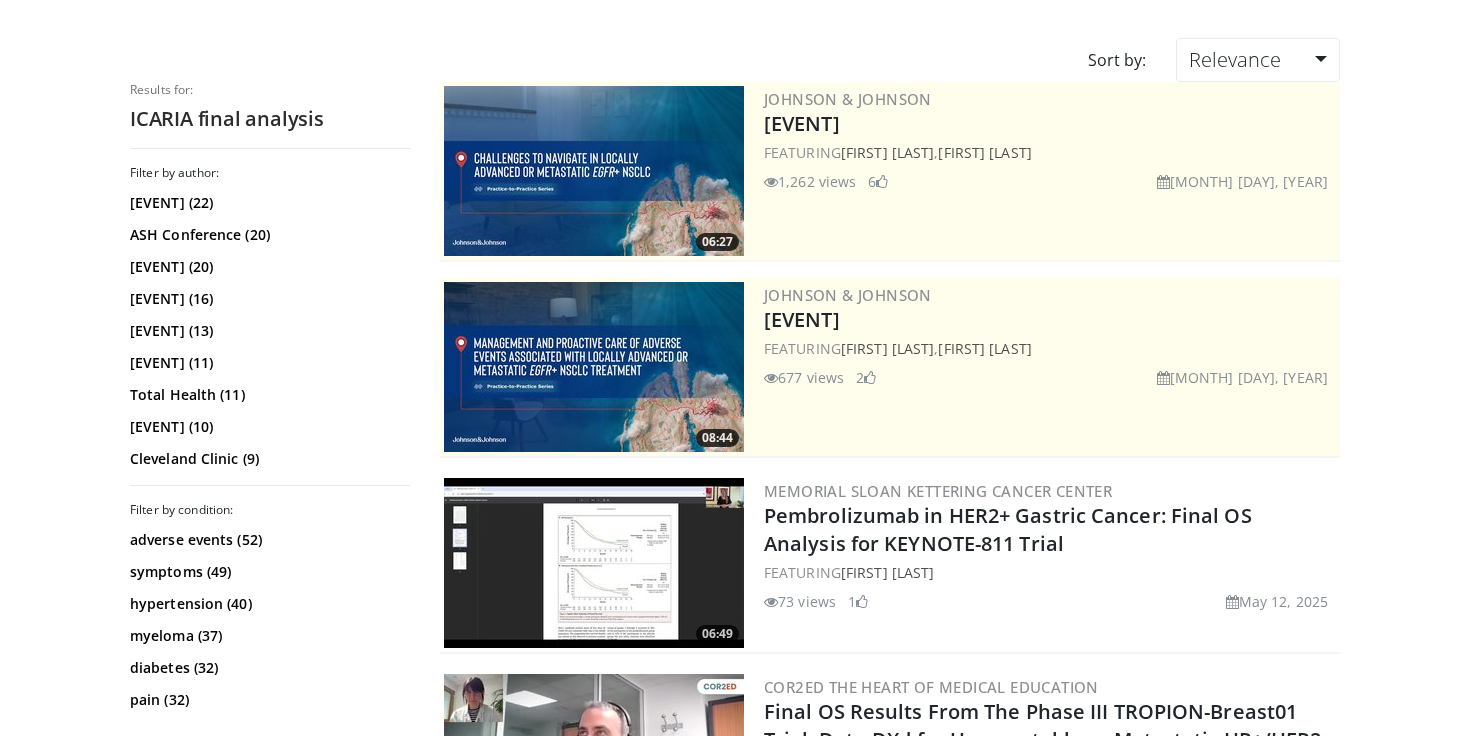 scroll, scrollTop: 0, scrollLeft: 0, axis: both 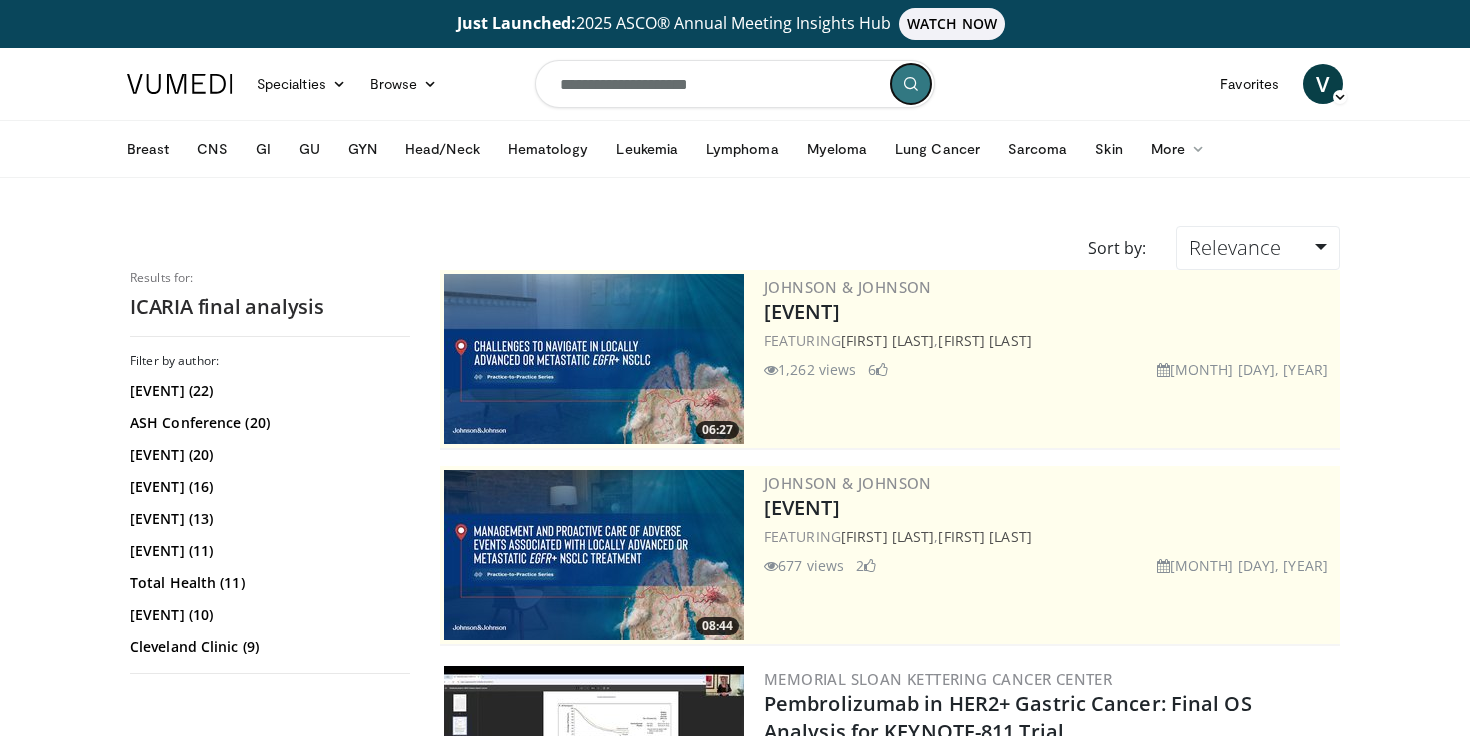 click at bounding box center [911, 84] 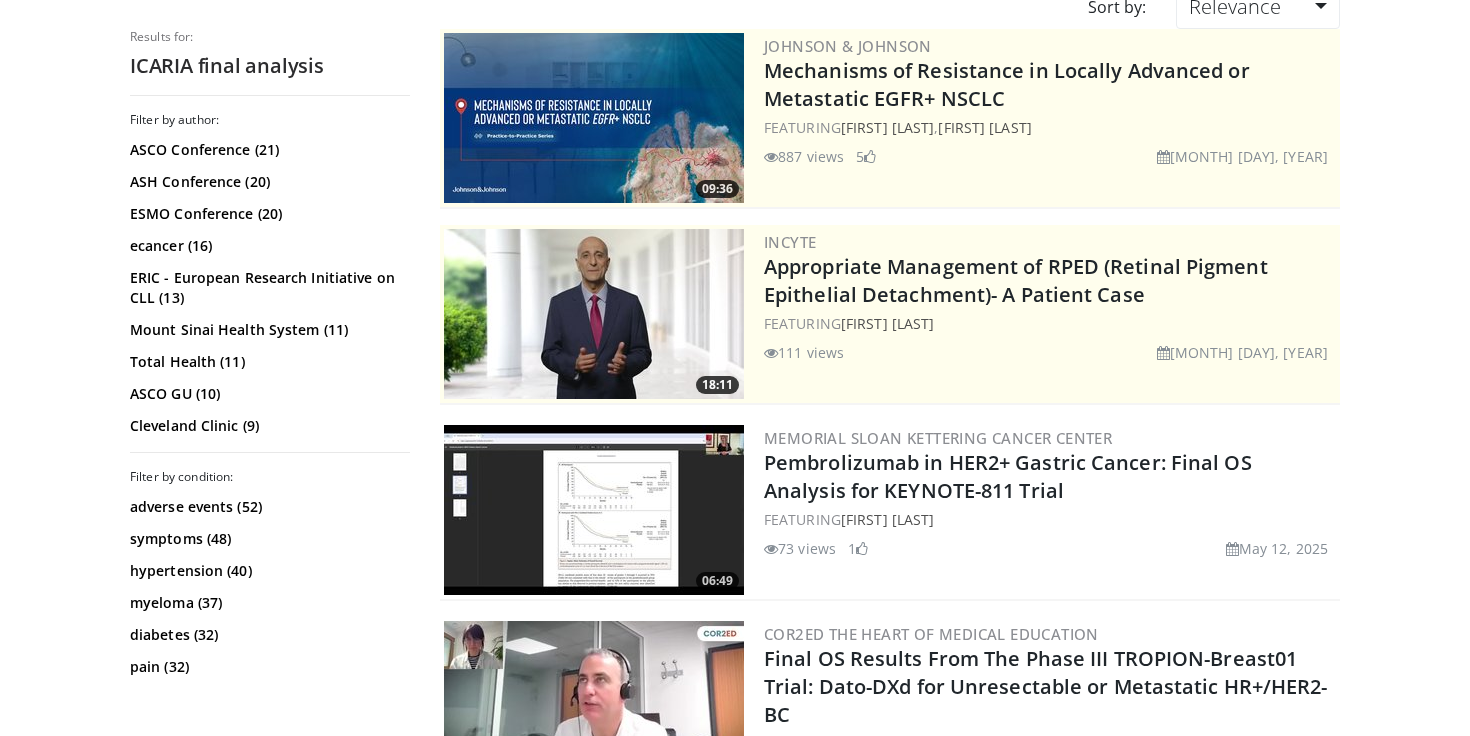 scroll, scrollTop: 0, scrollLeft: 0, axis: both 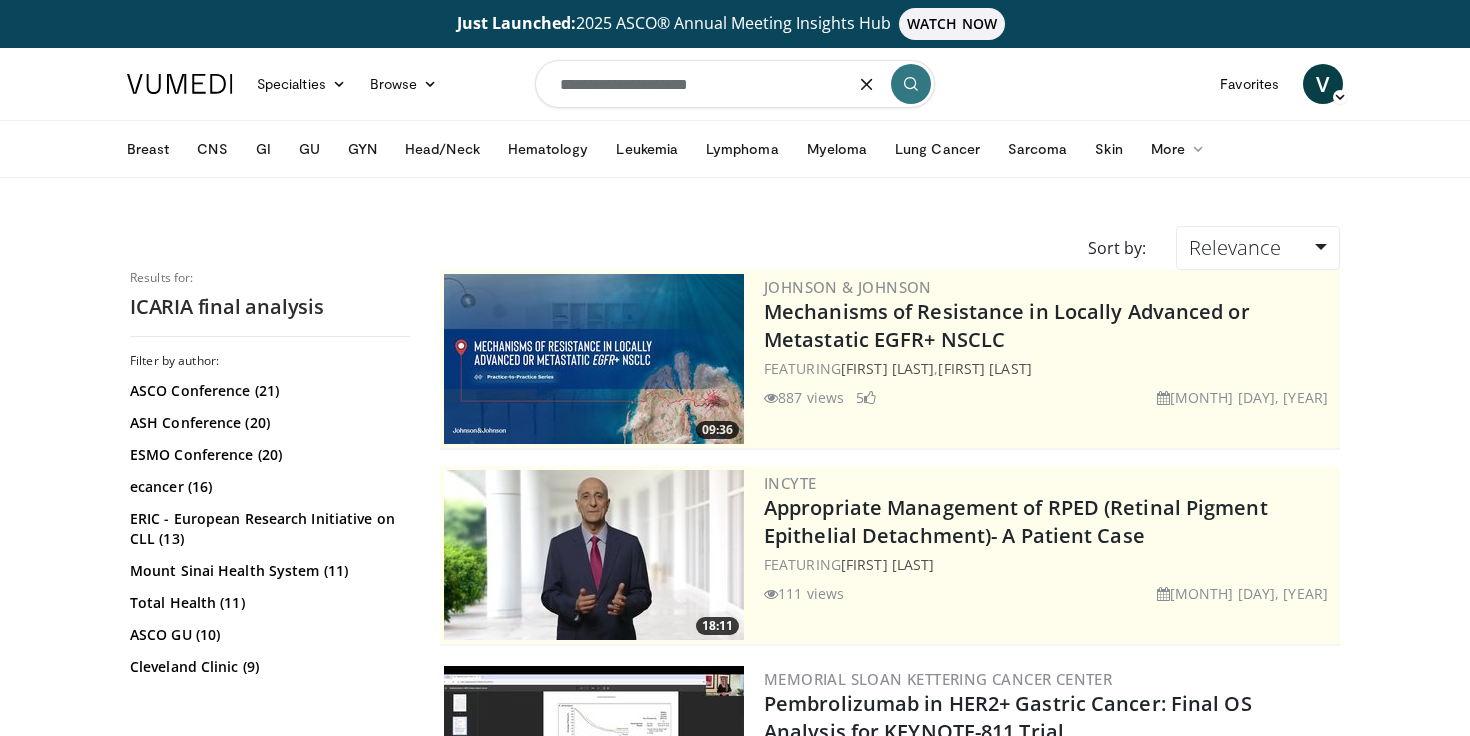 click on "**********" at bounding box center [735, 84] 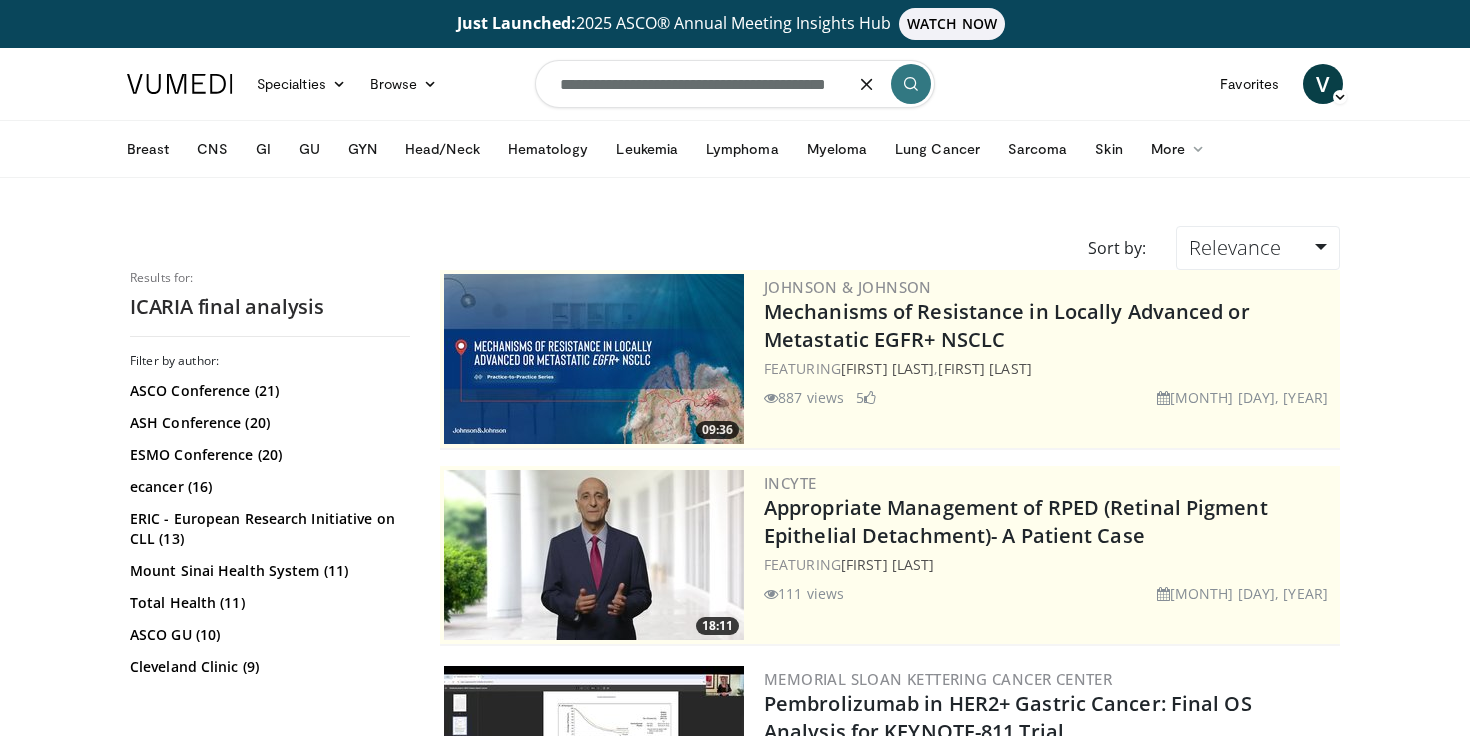 type on "**********" 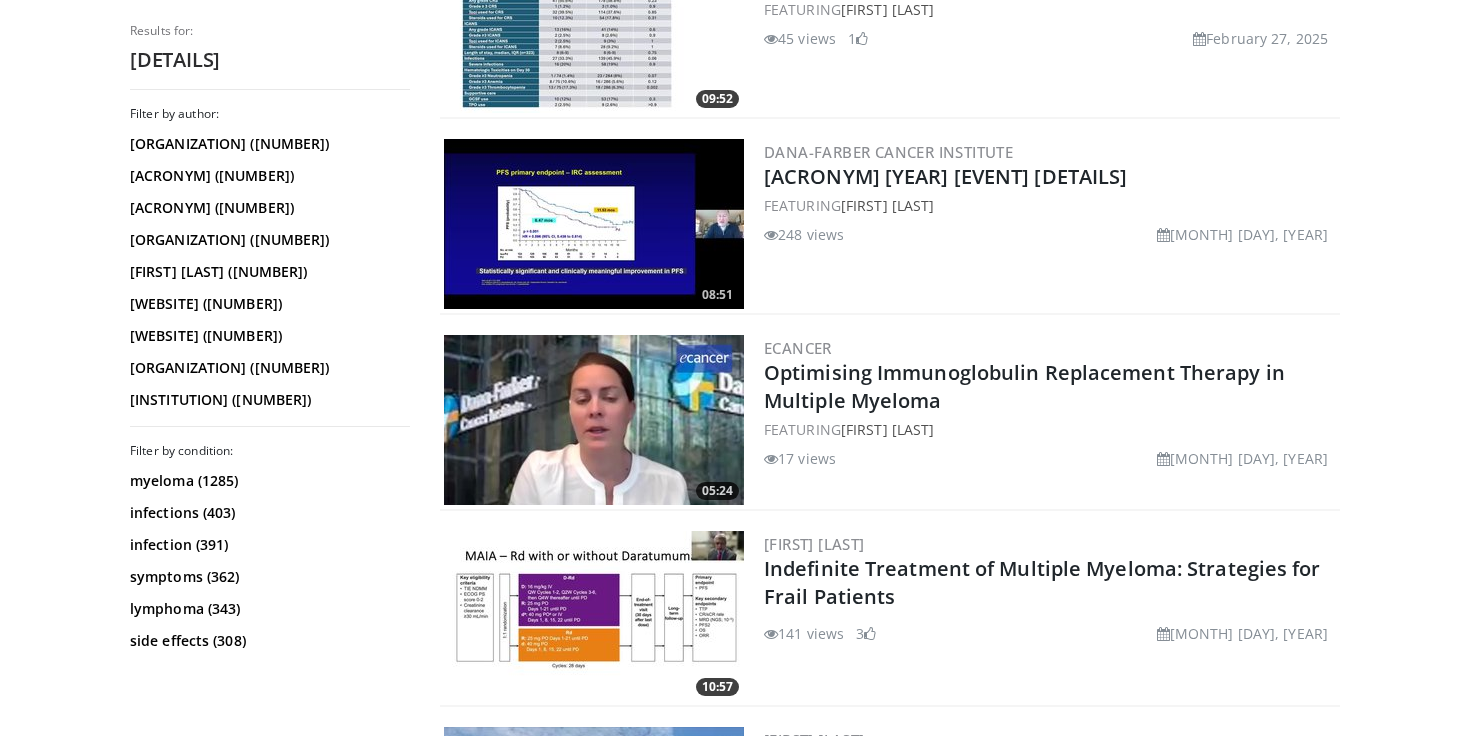 scroll, scrollTop: 3668, scrollLeft: 0, axis: vertical 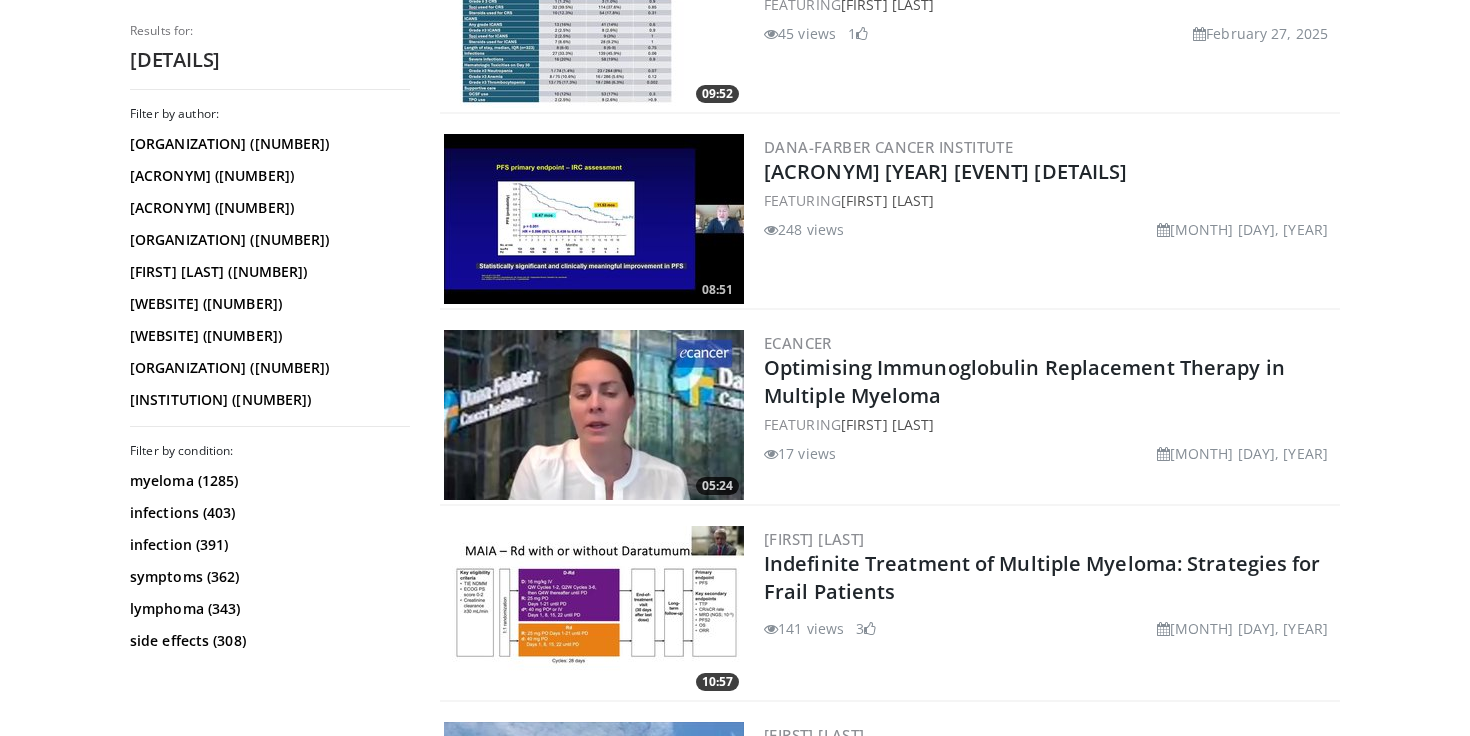 click at bounding box center [594, 219] 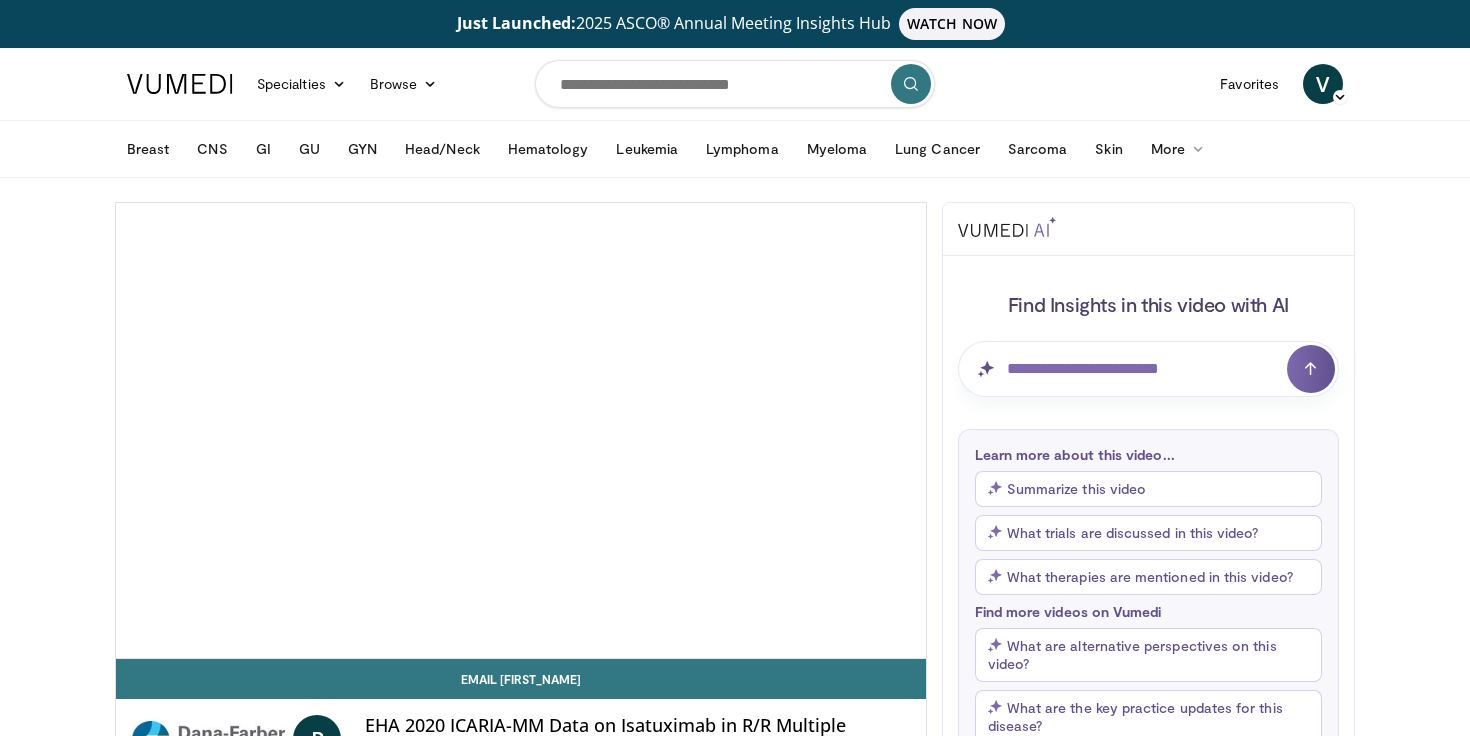 scroll, scrollTop: 0, scrollLeft: 0, axis: both 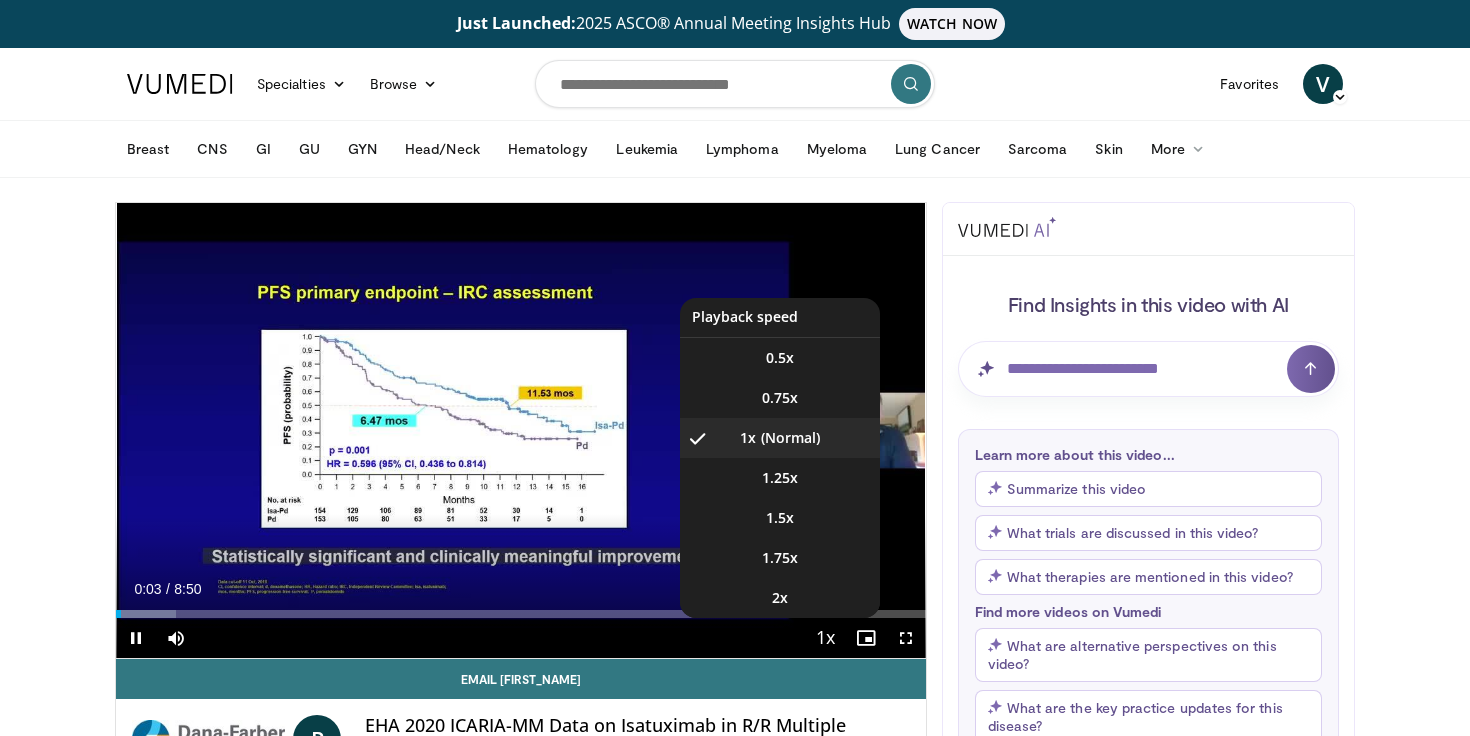 click at bounding box center [826, 639] 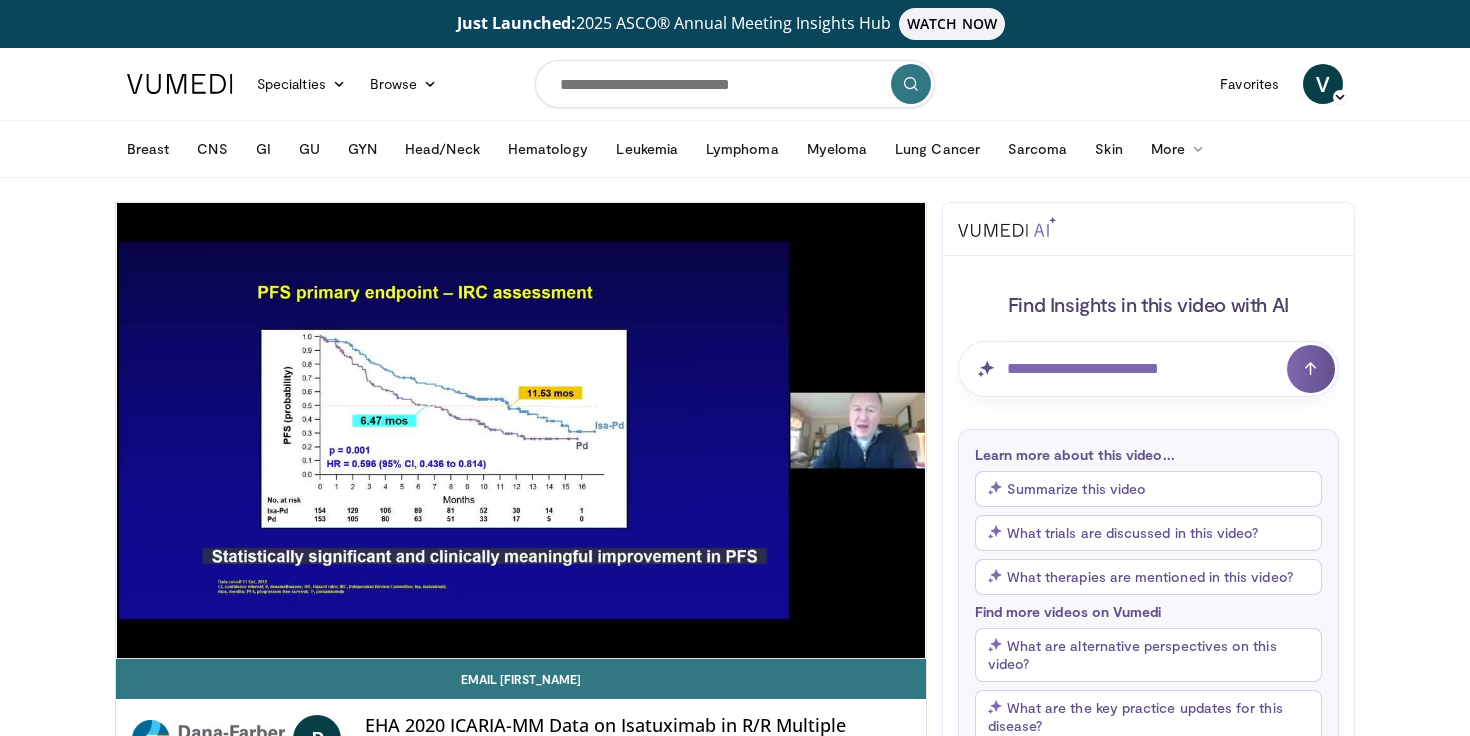 click on "10 seconds
Tap to unmute" at bounding box center (521, 430) 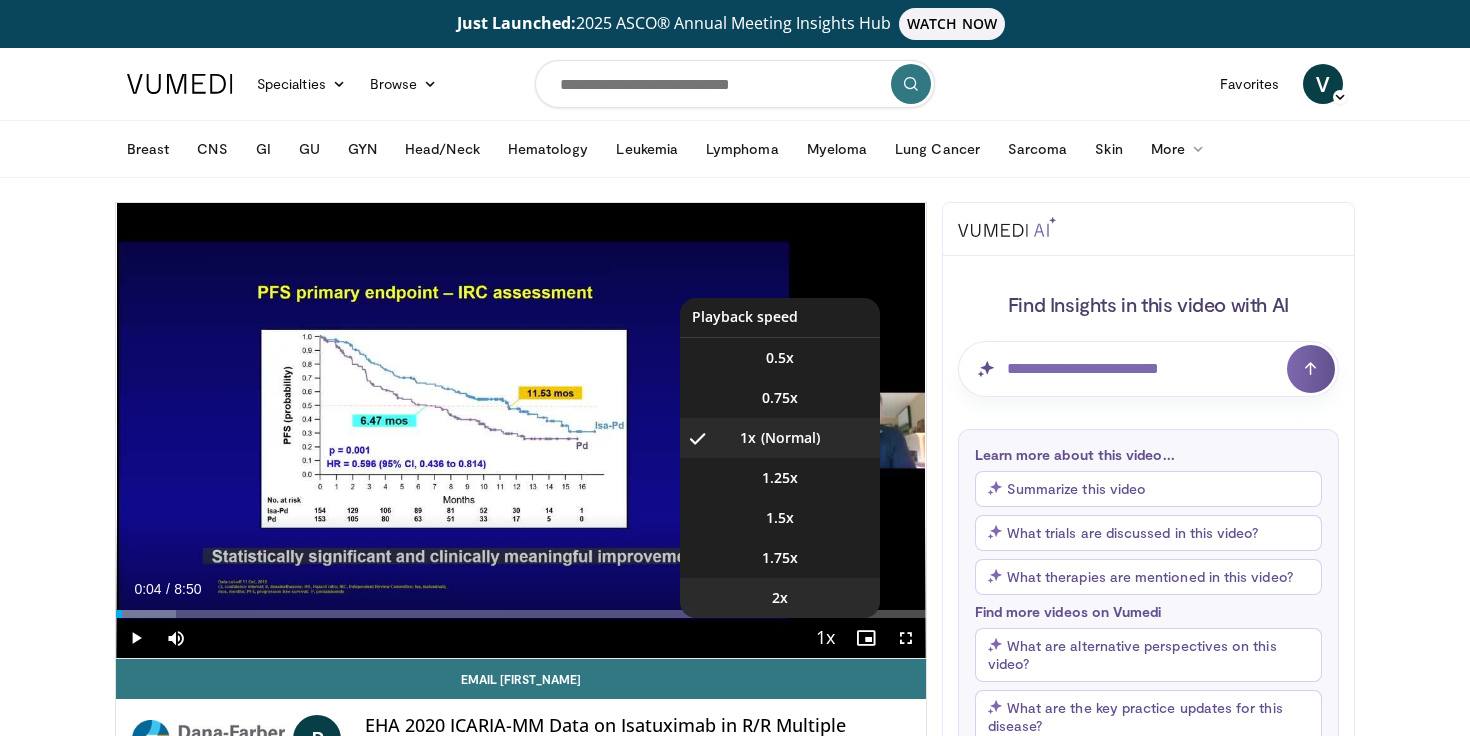 click on "2x" at bounding box center [780, 598] 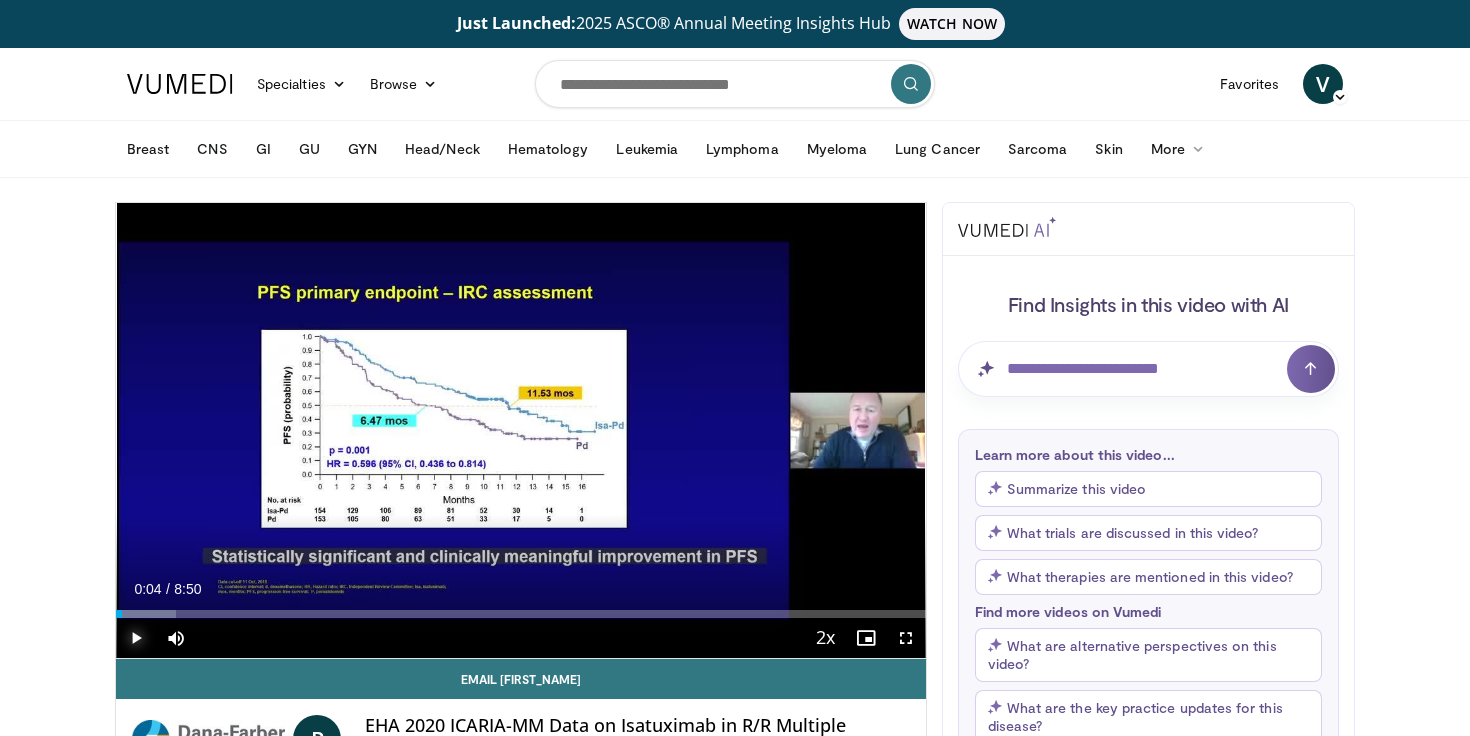 click at bounding box center (136, 638) 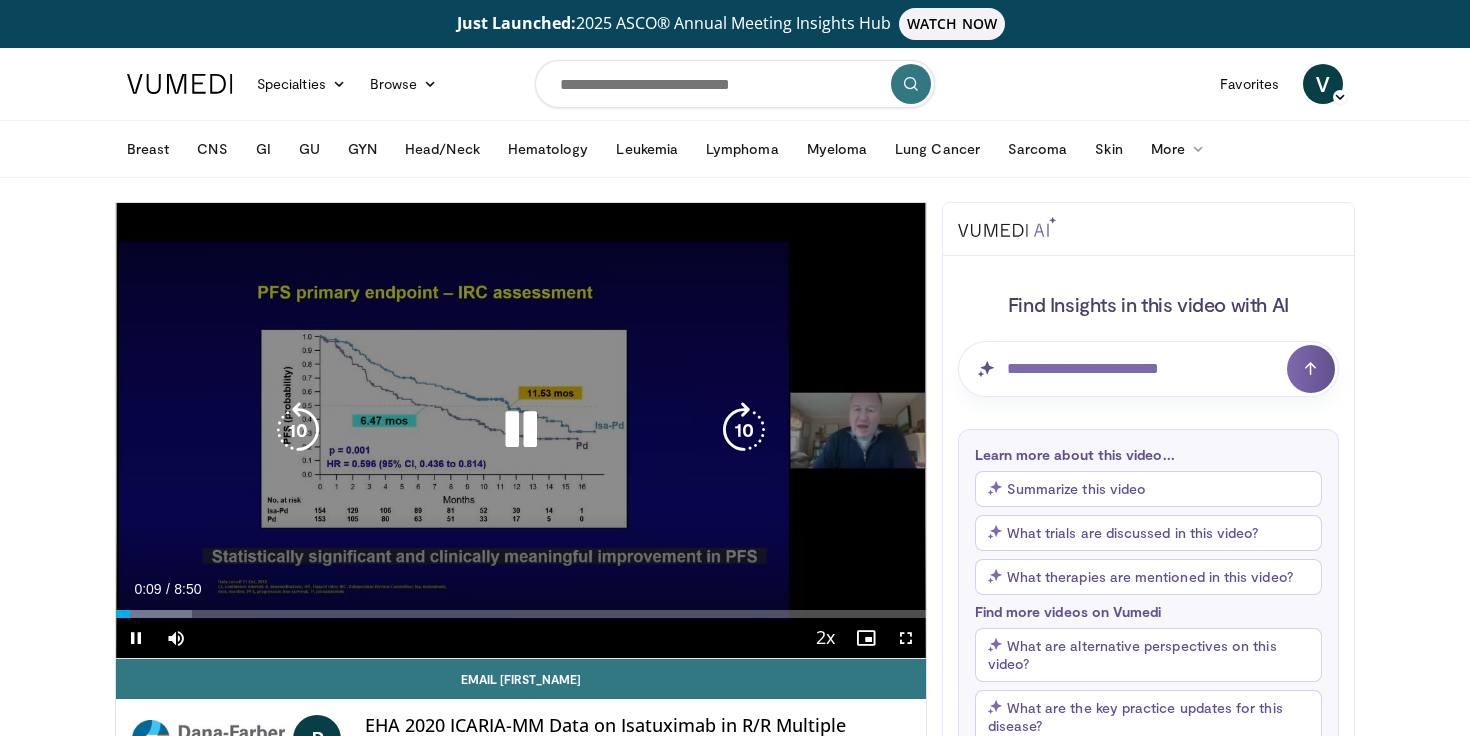 click at bounding box center [744, 430] 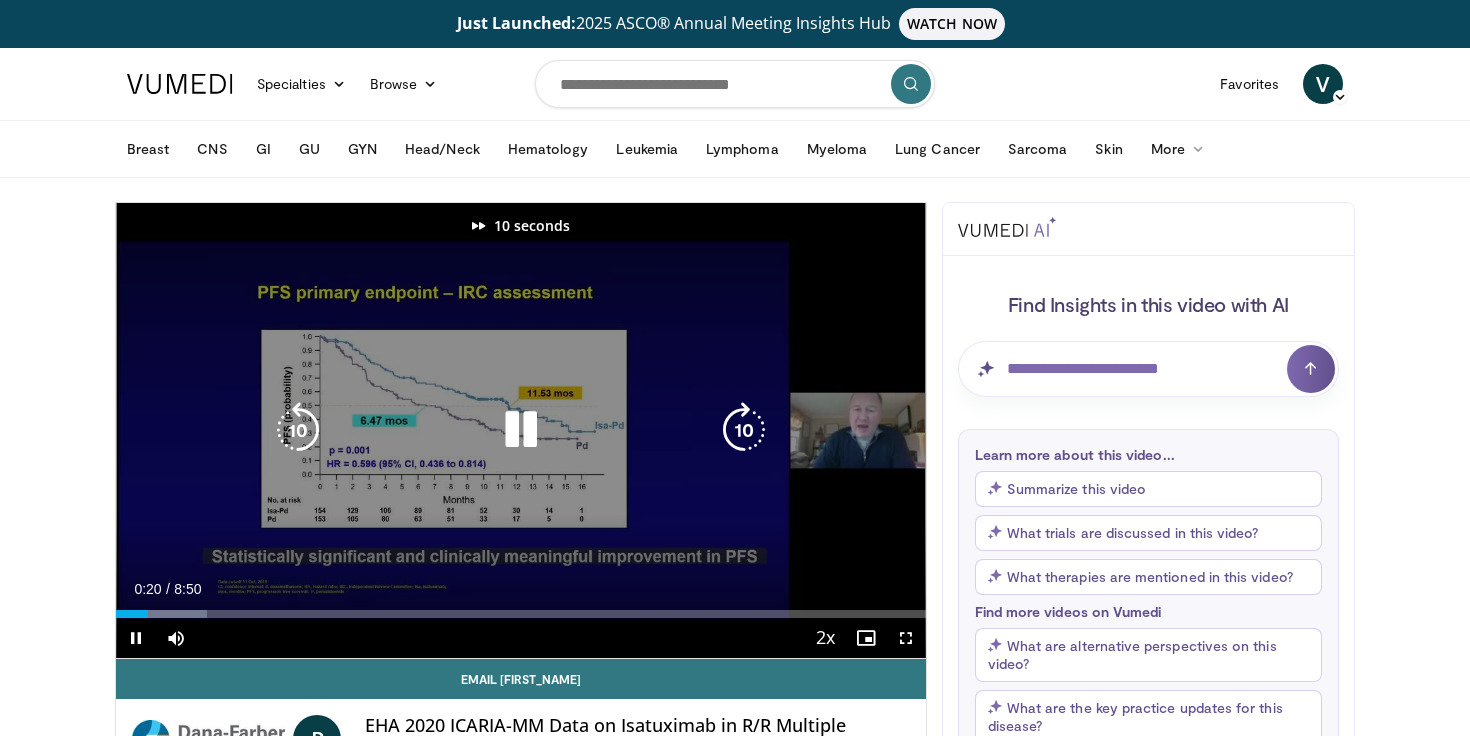 click at bounding box center (744, 430) 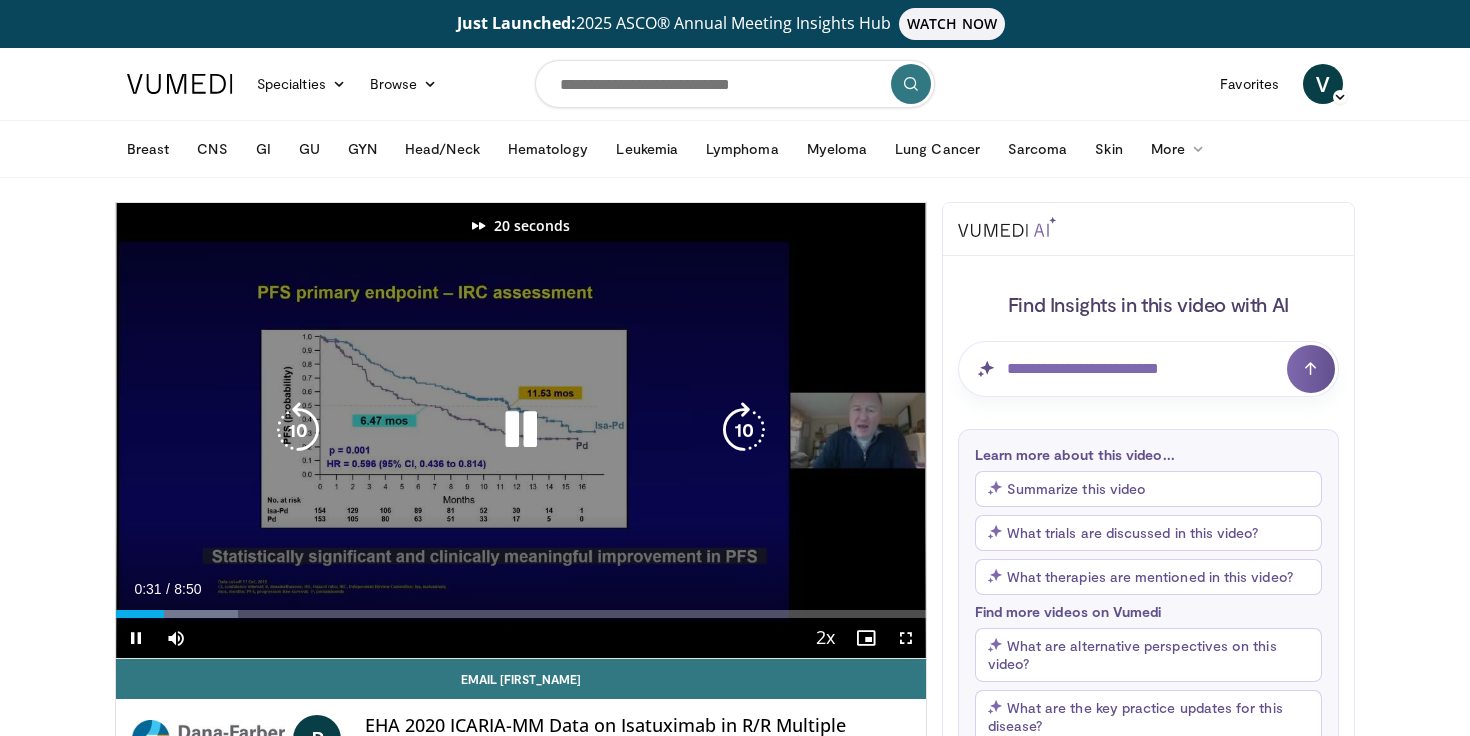 click at bounding box center [744, 430] 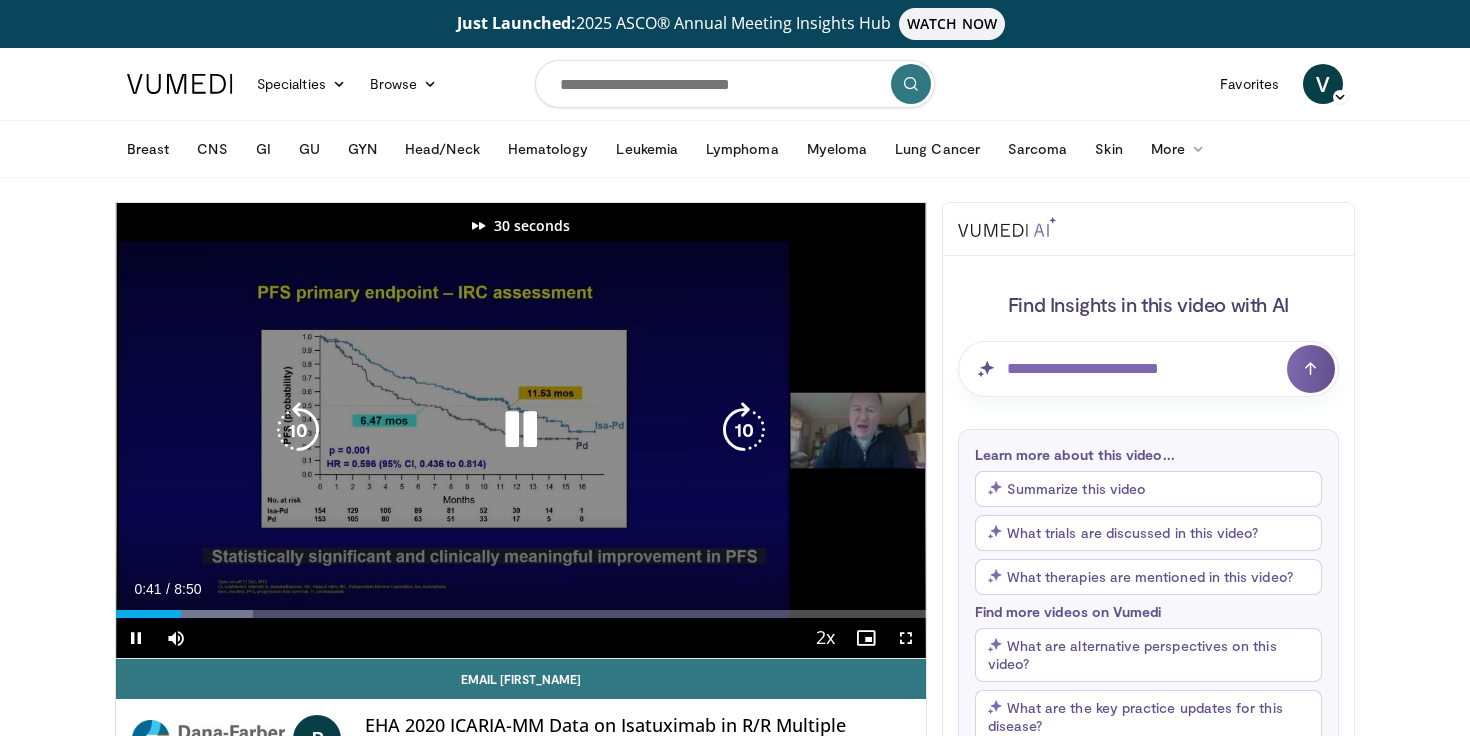 click at bounding box center [744, 430] 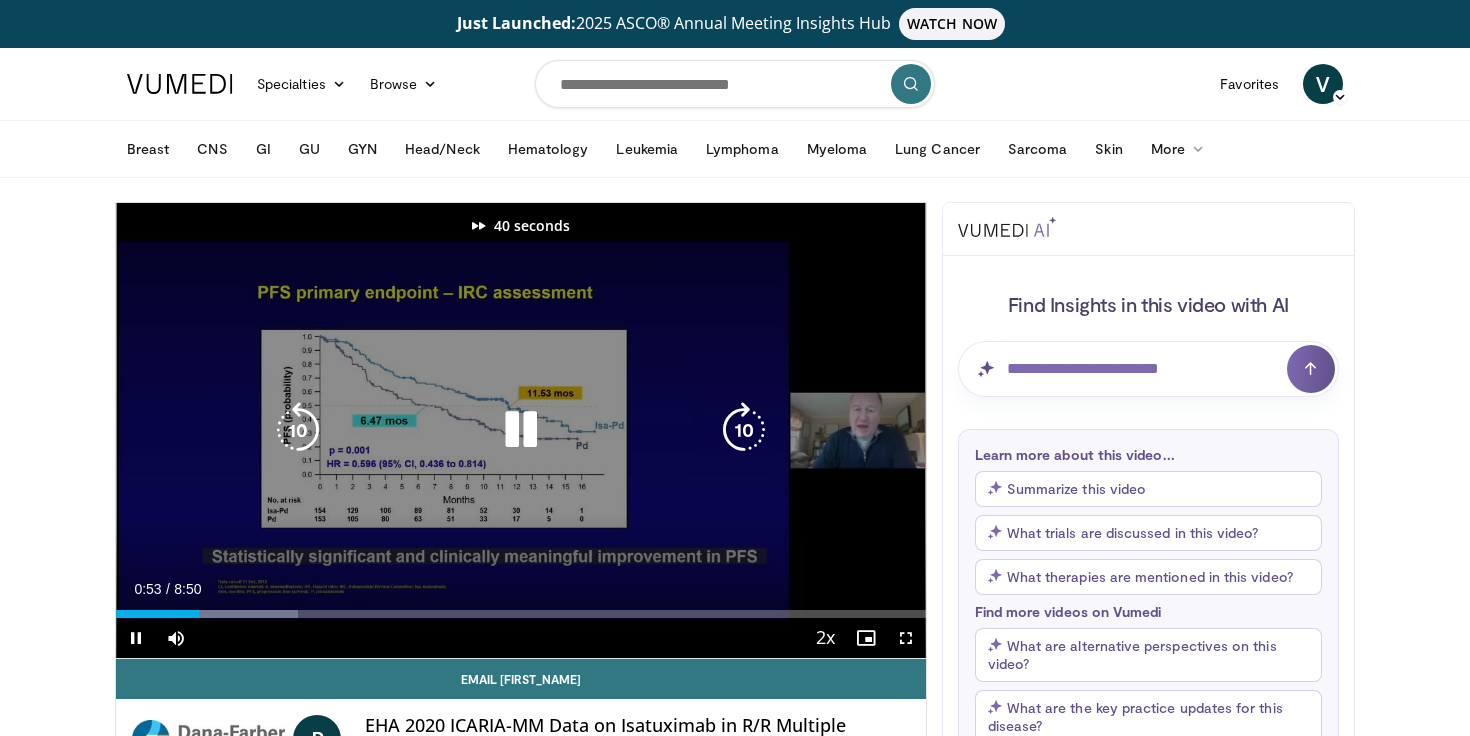 click at bounding box center [744, 430] 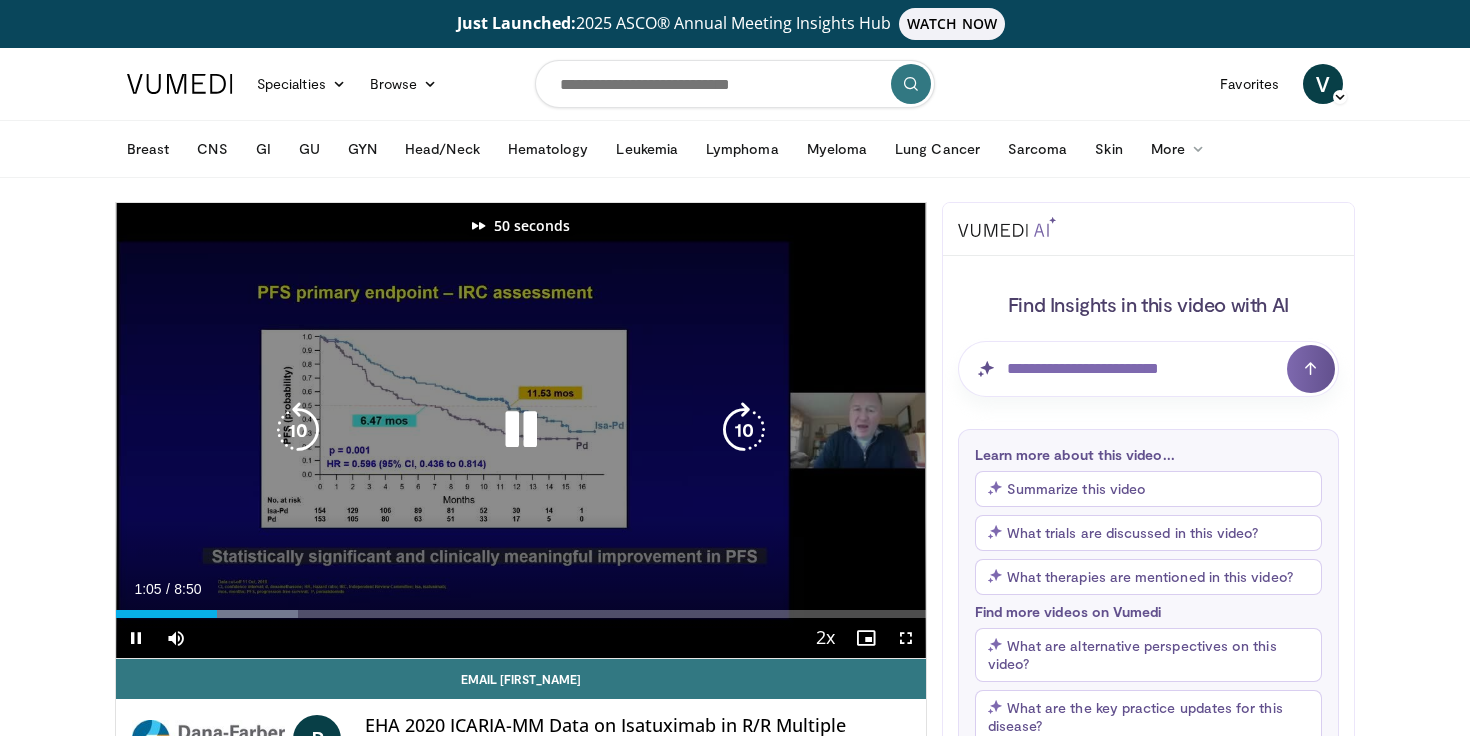 click at bounding box center [744, 430] 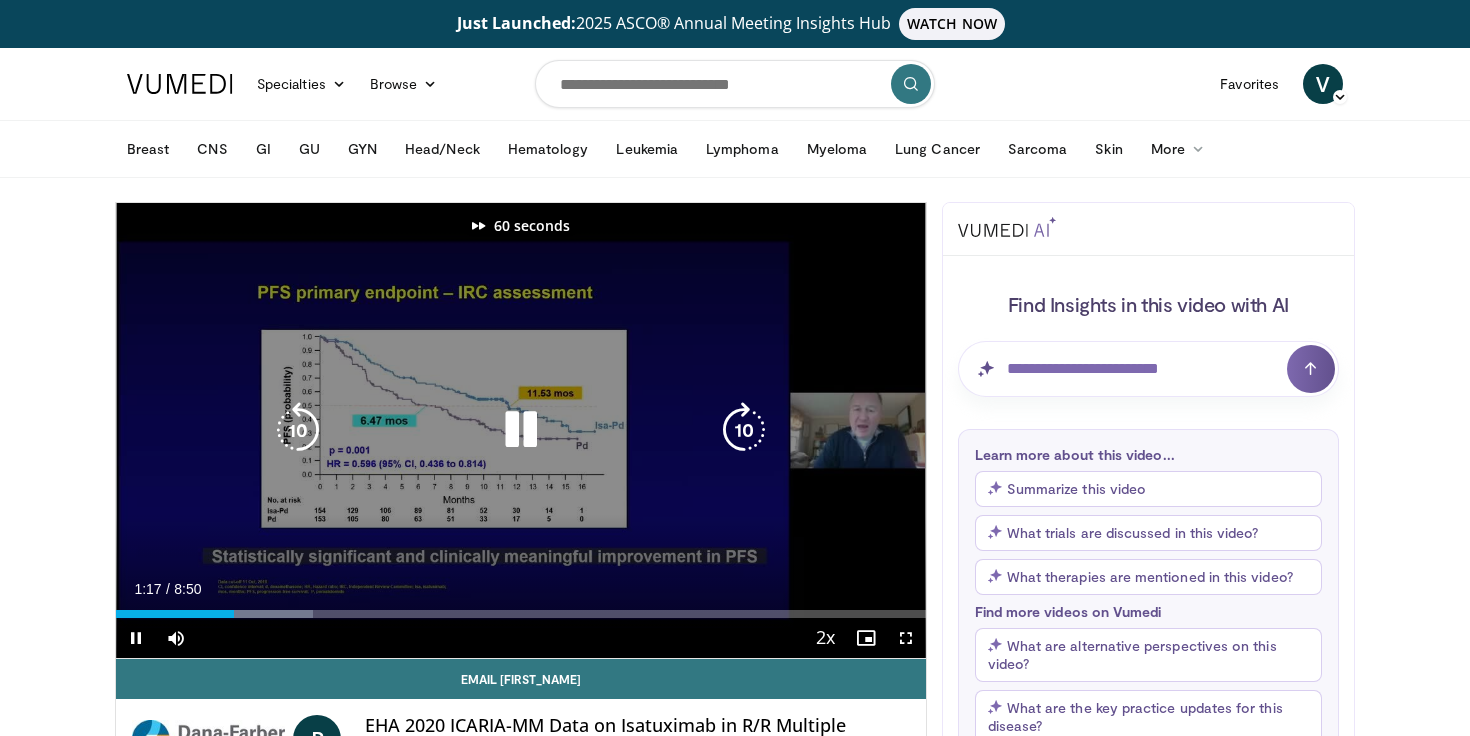 click at bounding box center [744, 430] 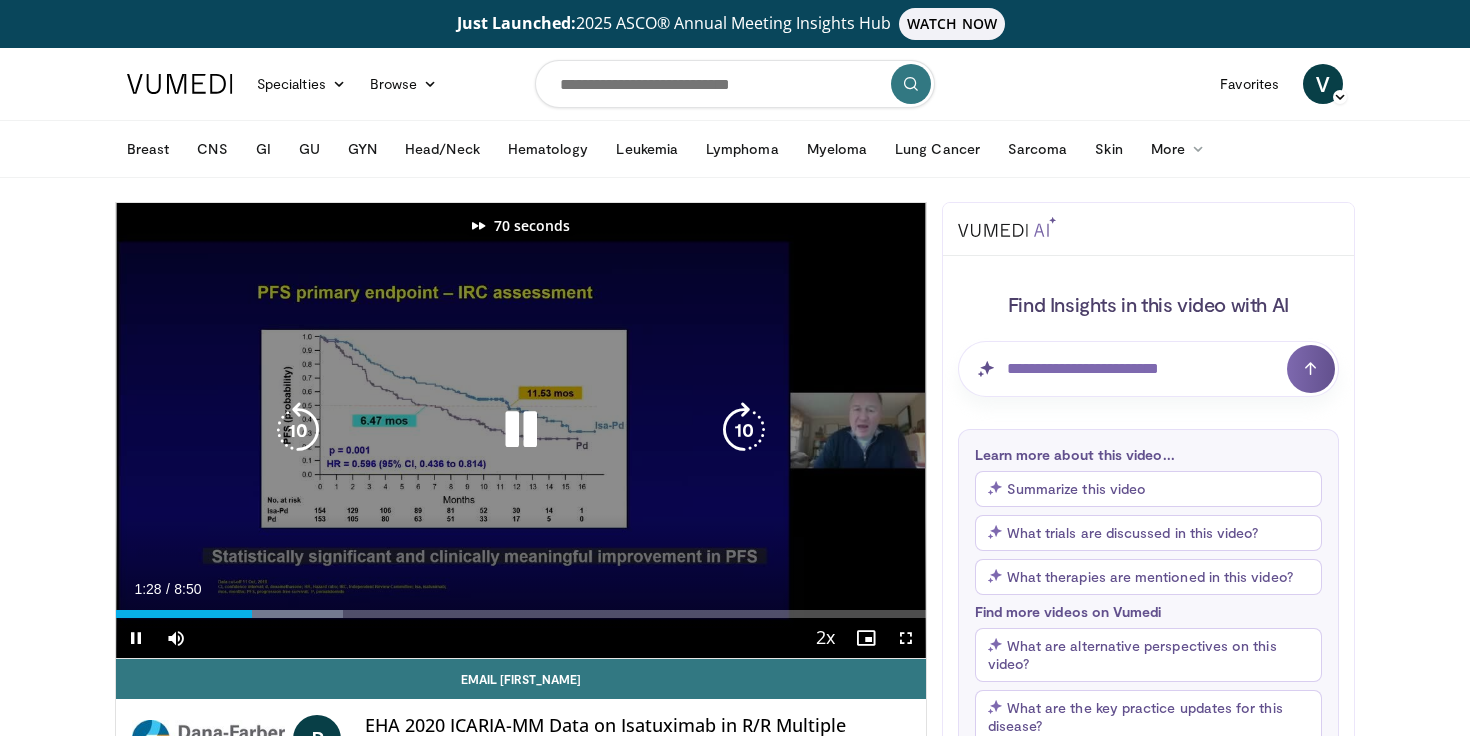click at bounding box center (744, 430) 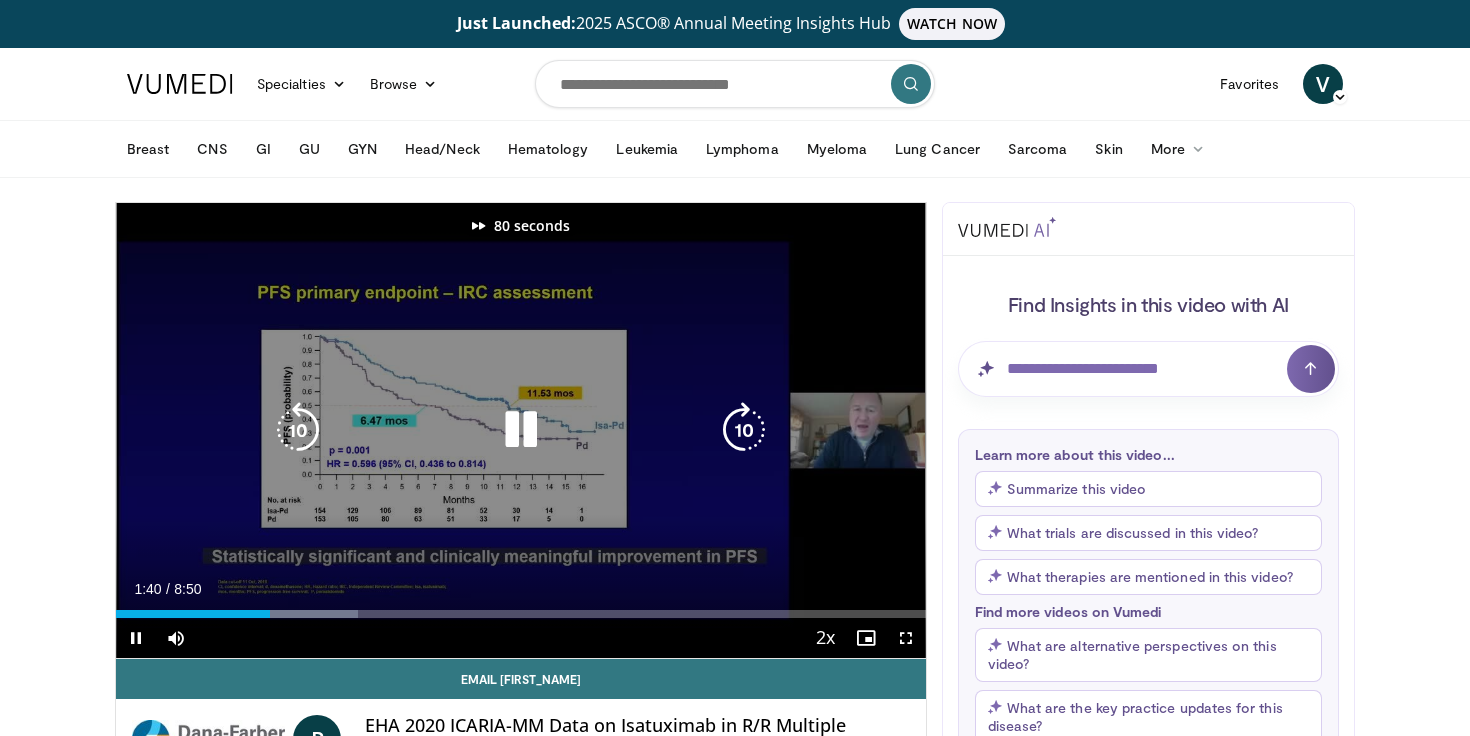 click at bounding box center (744, 430) 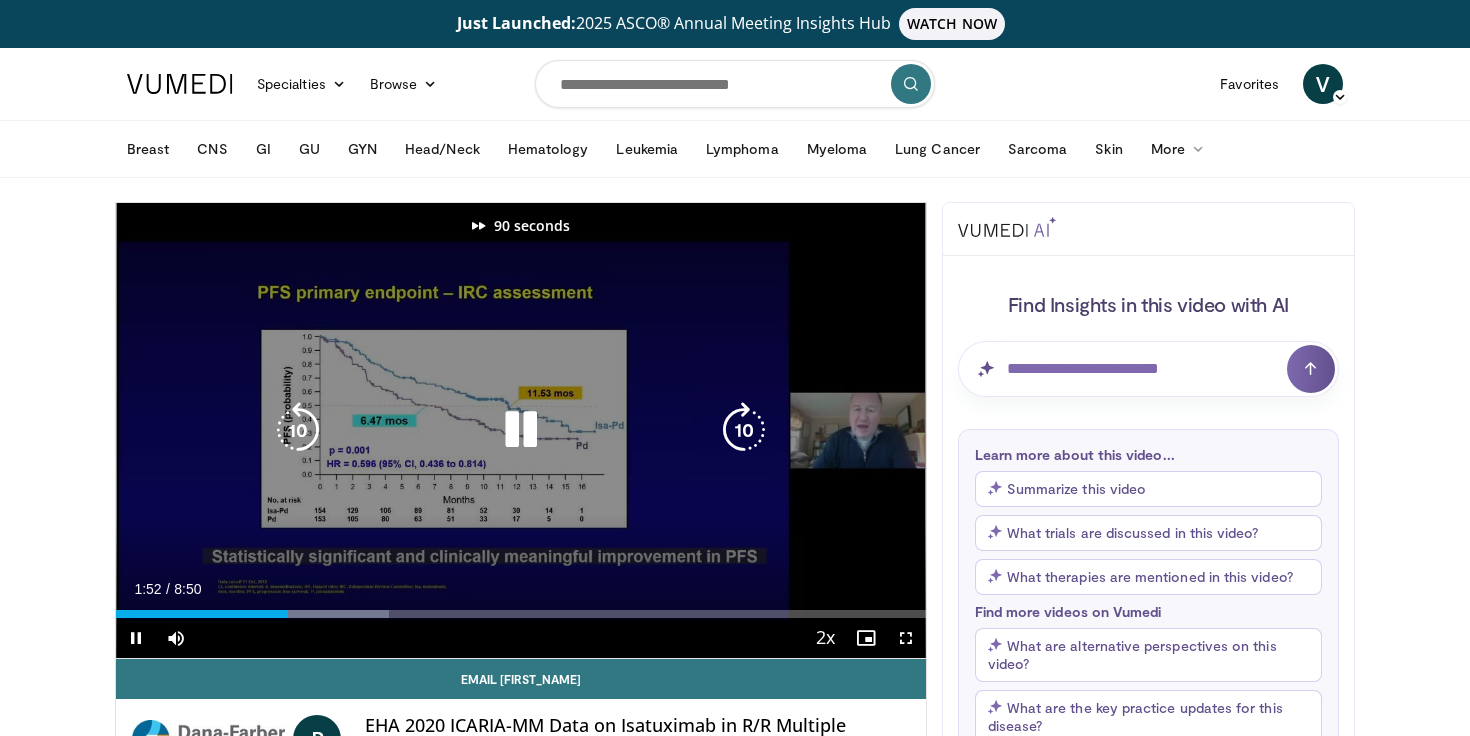 click at bounding box center [744, 430] 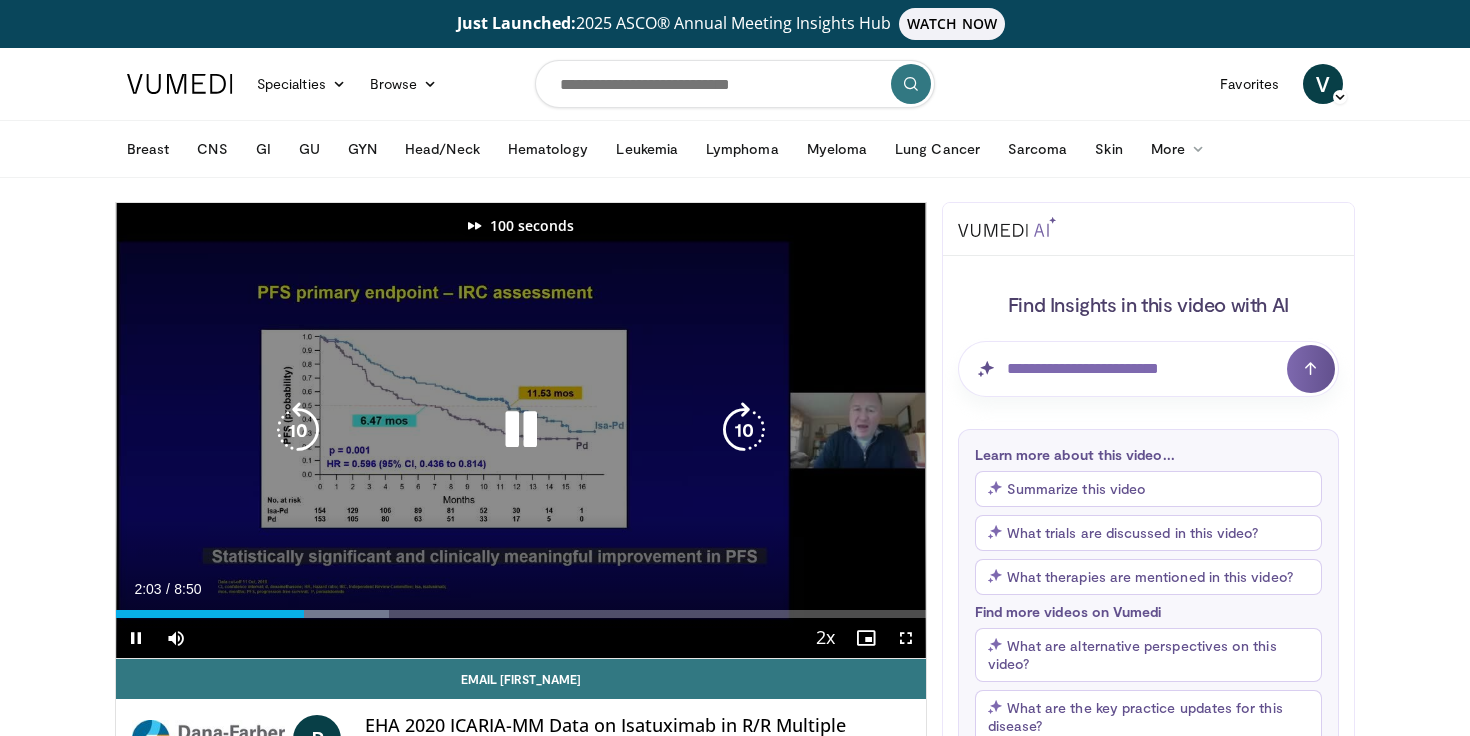 click at bounding box center (744, 430) 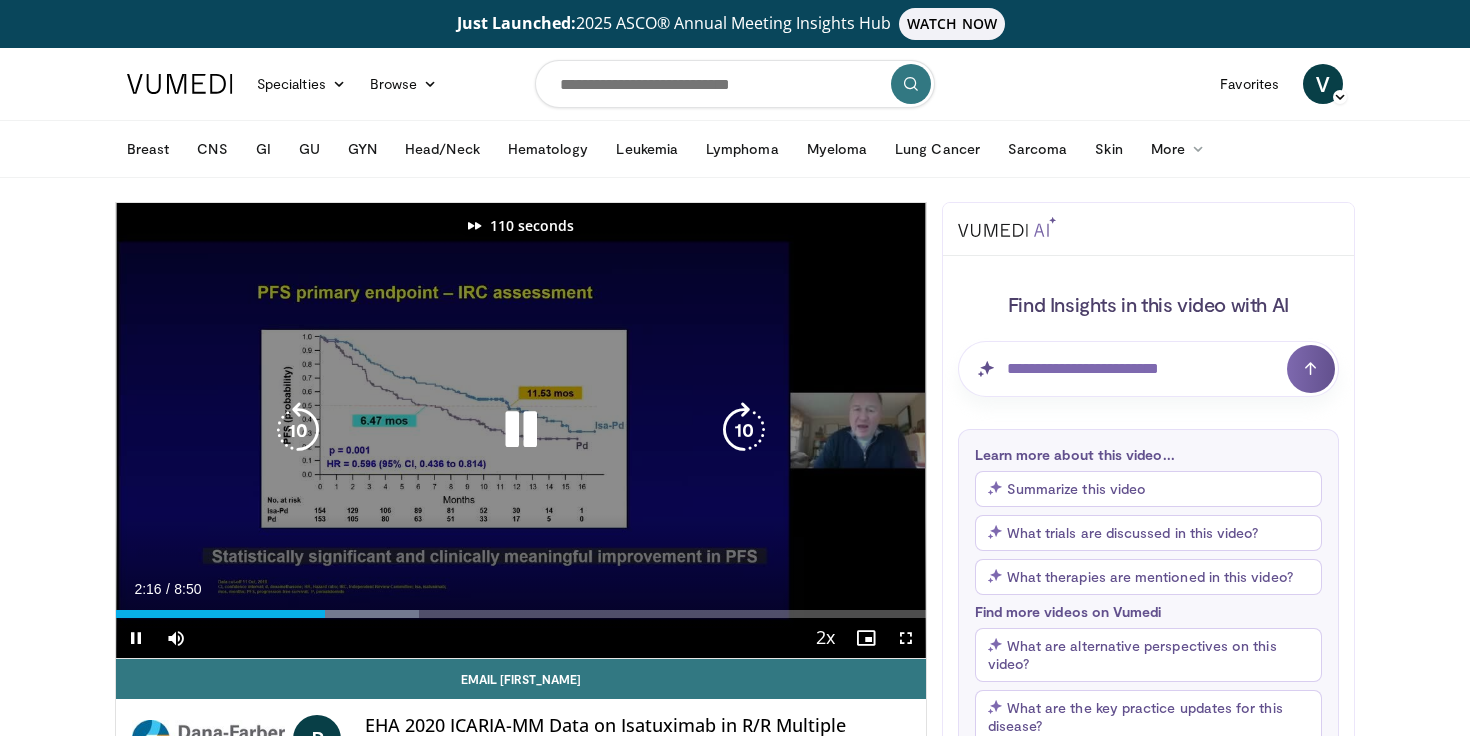 click at bounding box center [744, 430] 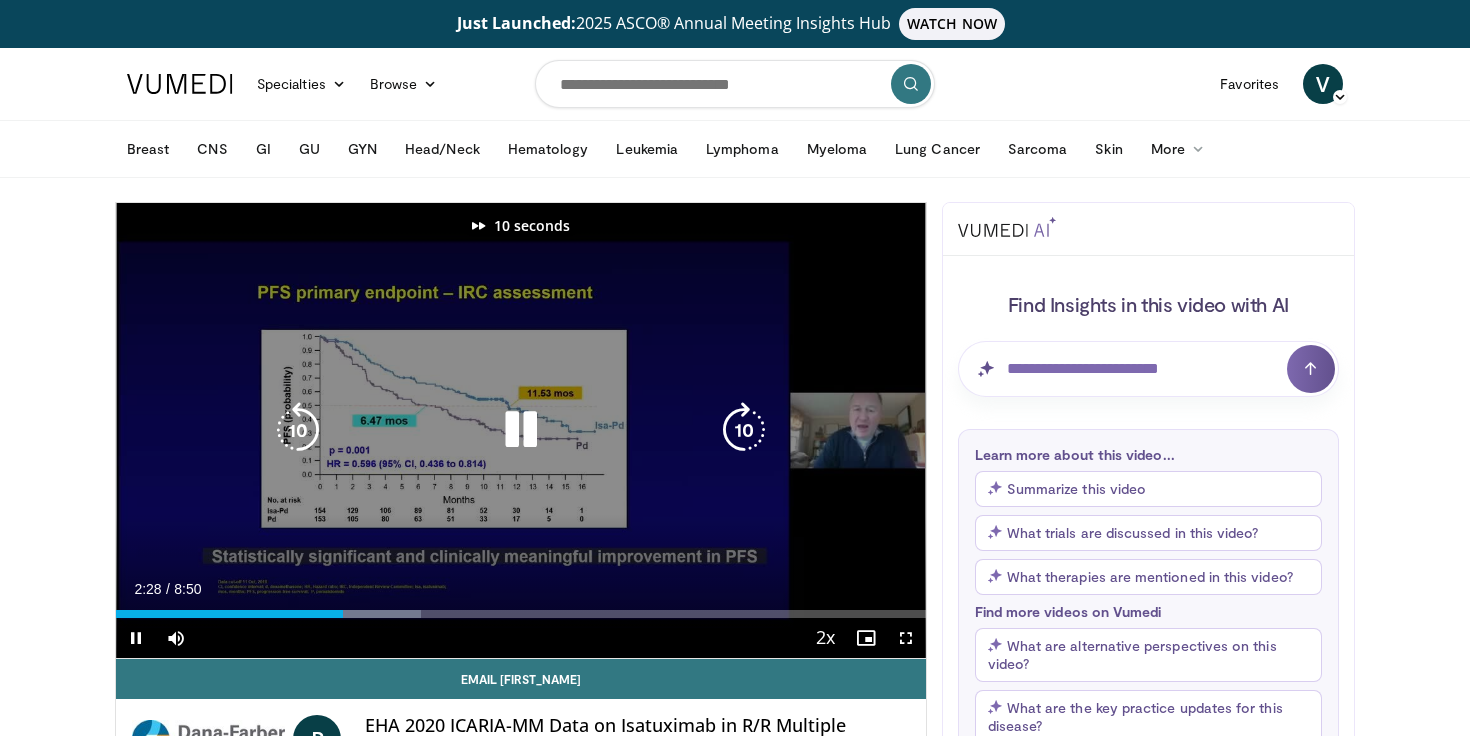 click at bounding box center (744, 430) 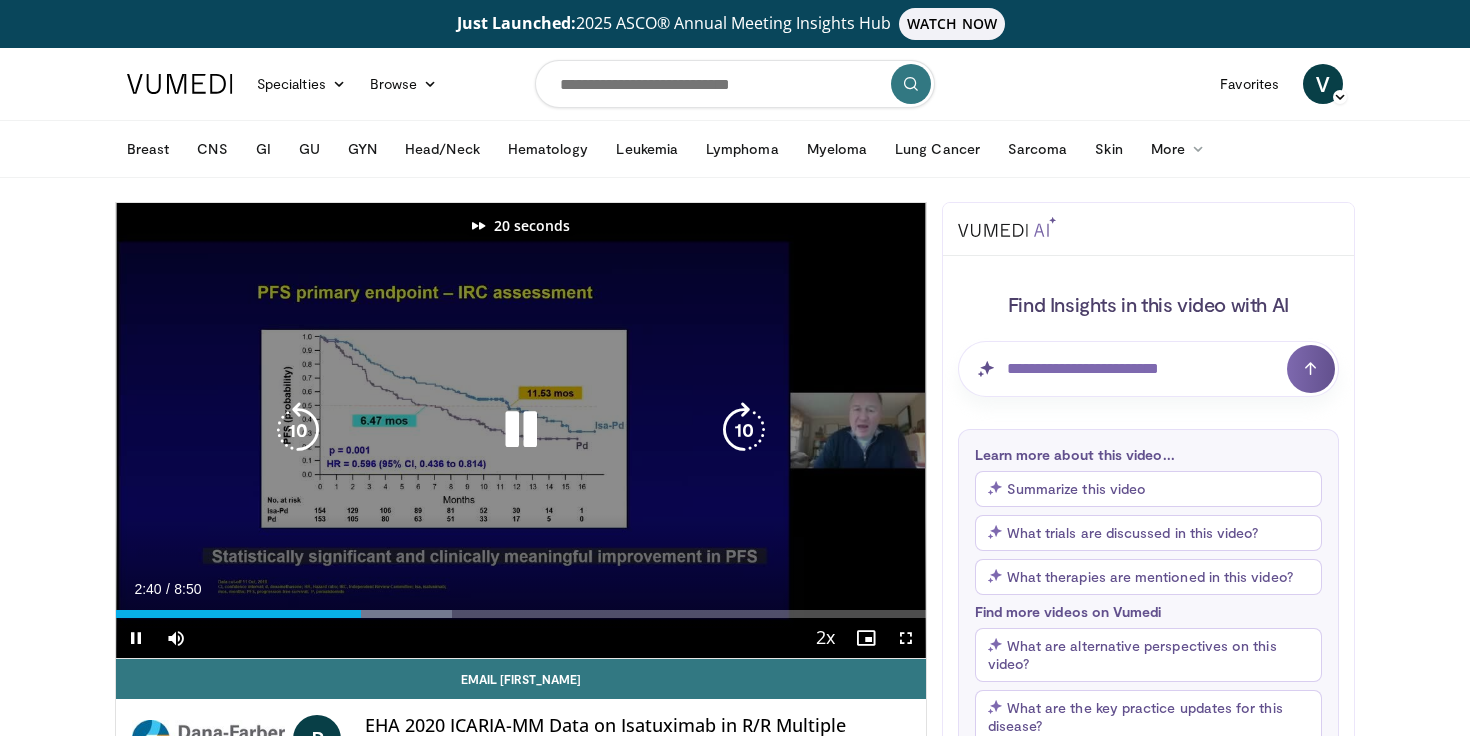 click at bounding box center [744, 430] 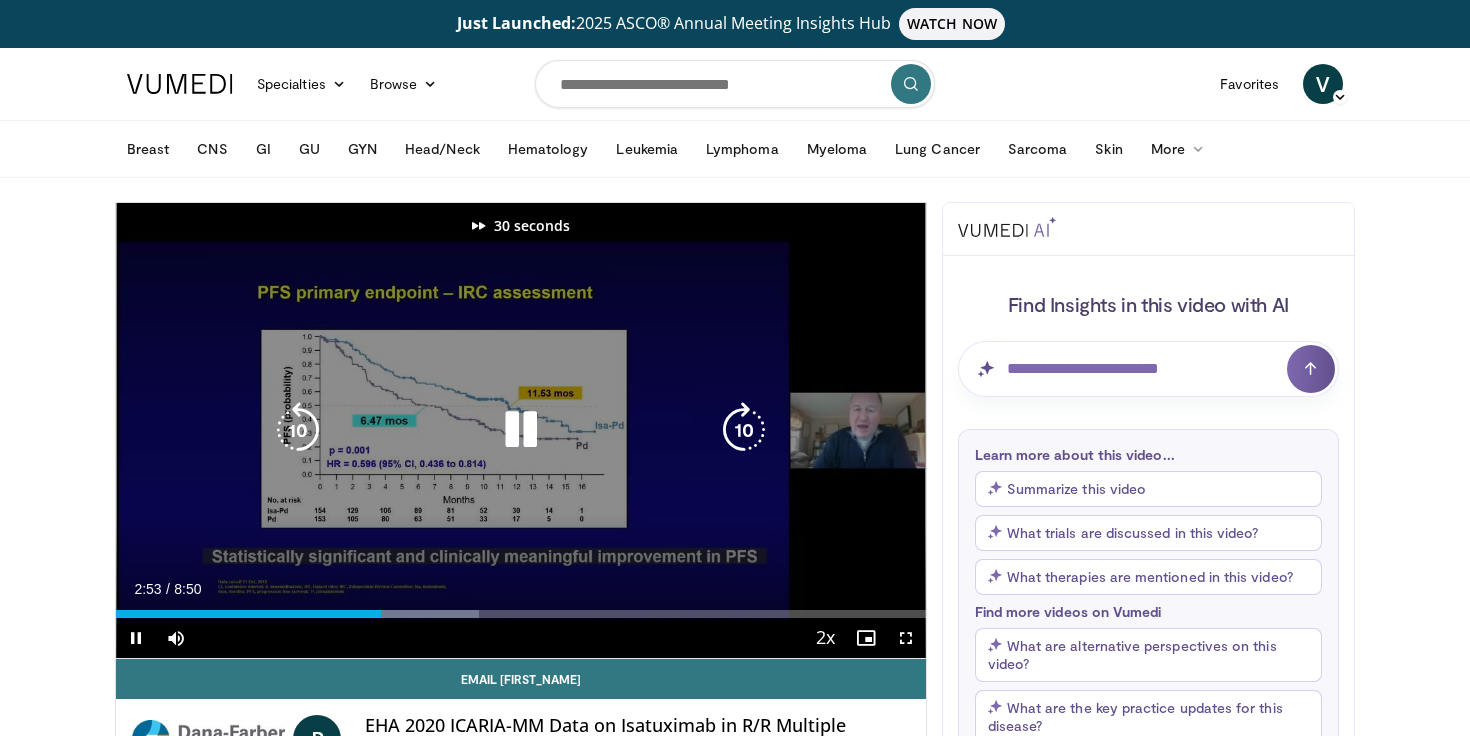 click at bounding box center [744, 430] 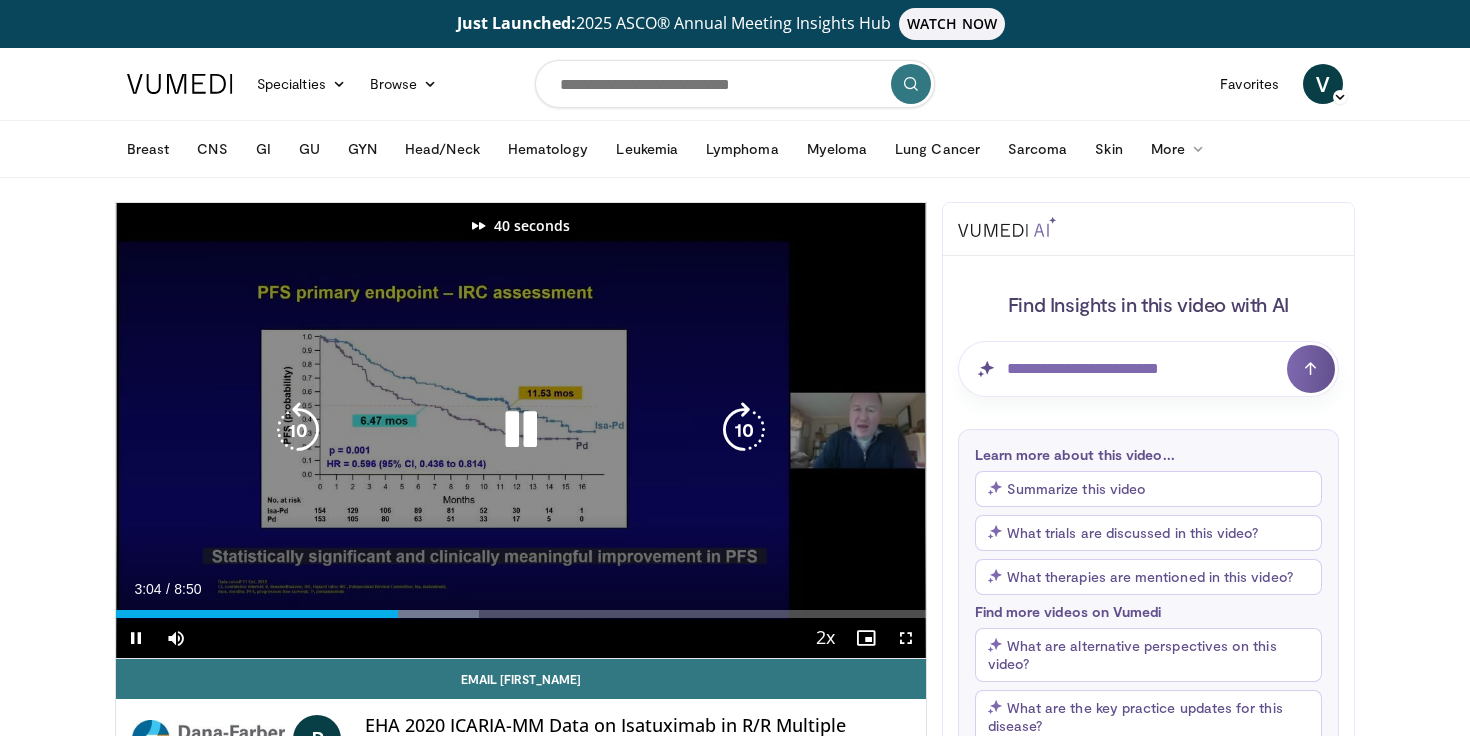 click at bounding box center [744, 430] 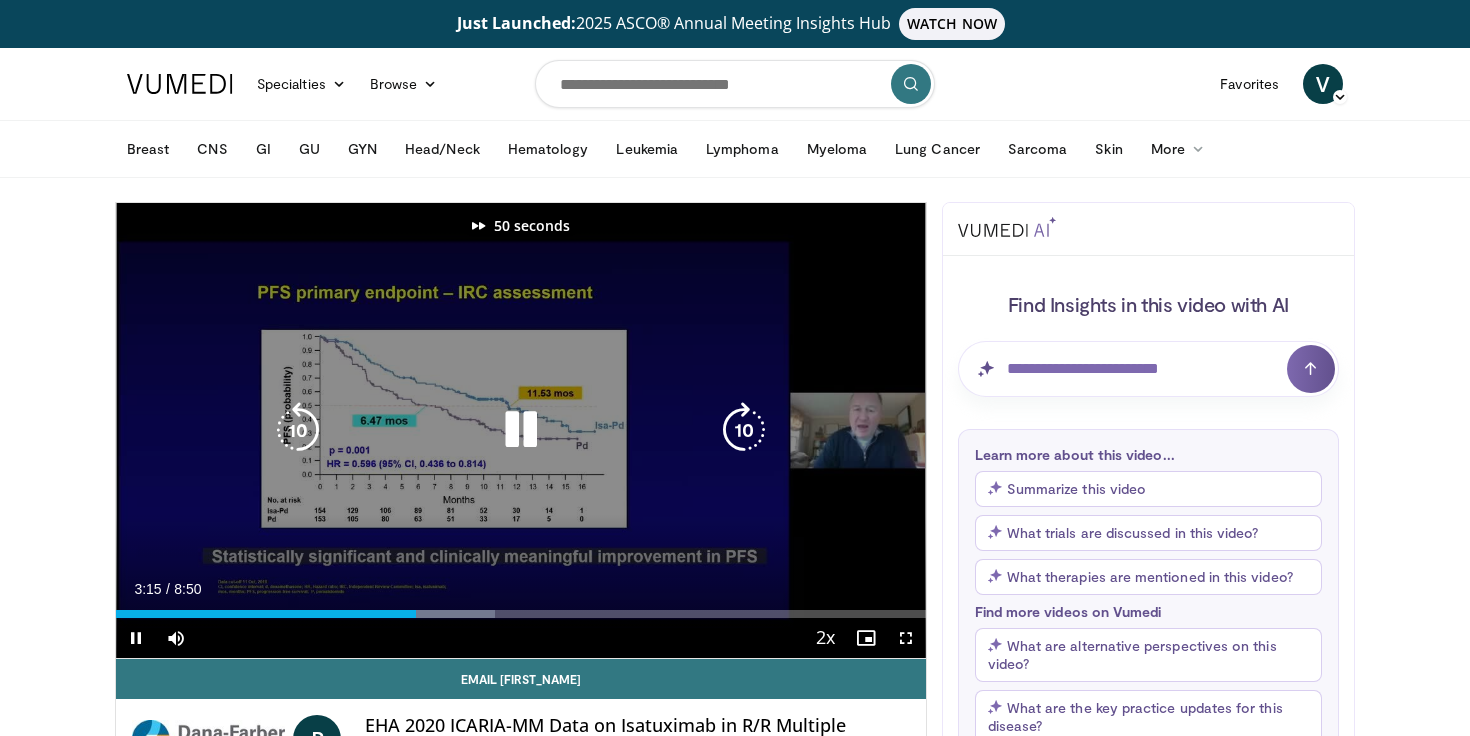 click at bounding box center (744, 430) 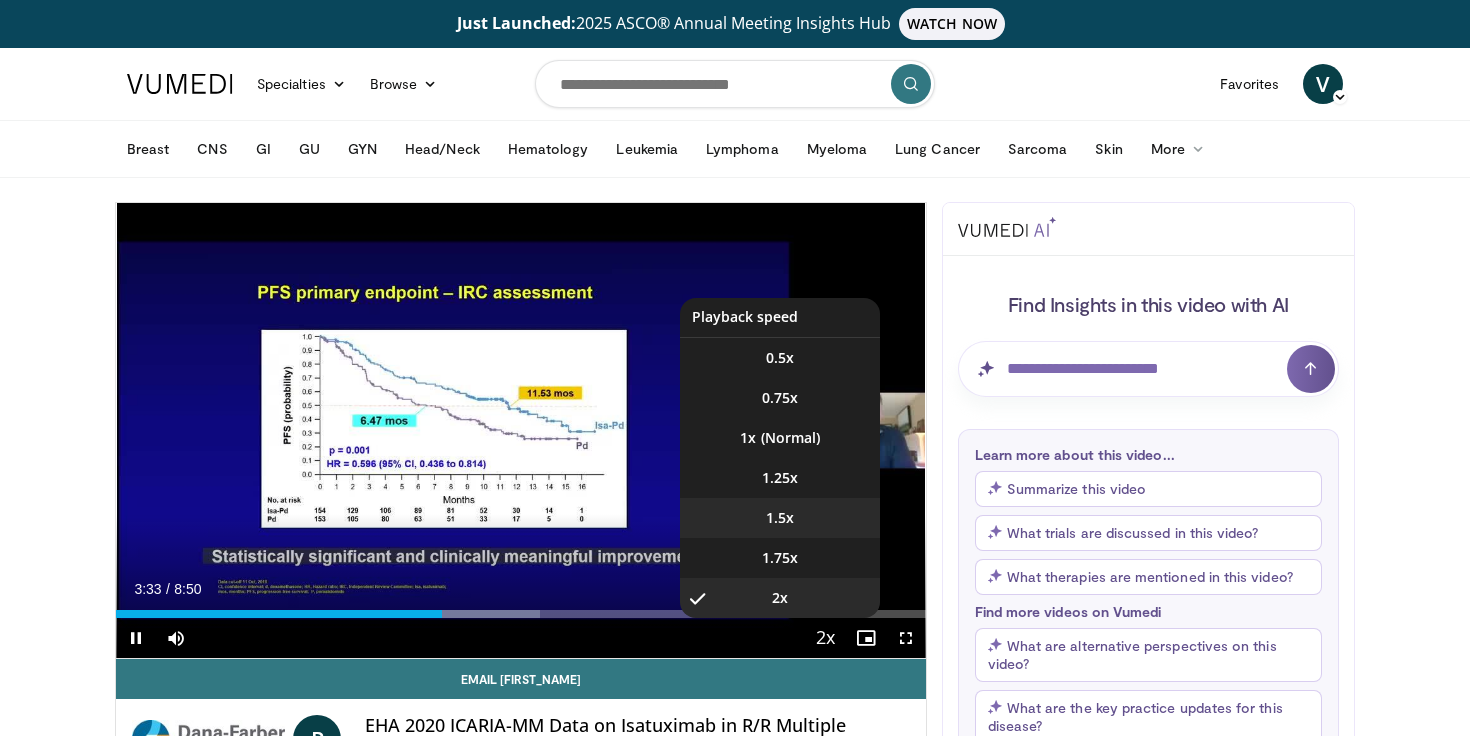 click on "1.5x" at bounding box center [780, 518] 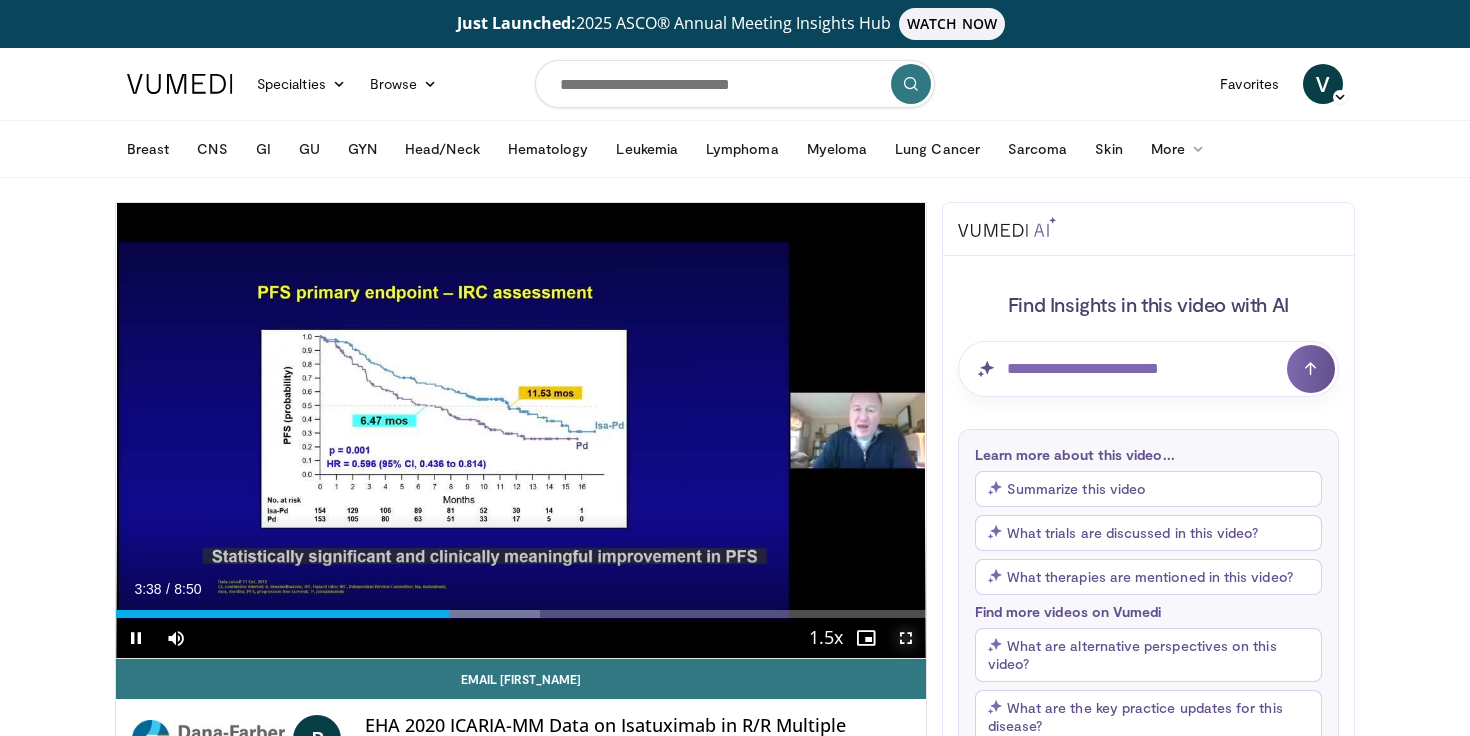 click at bounding box center [906, 638] 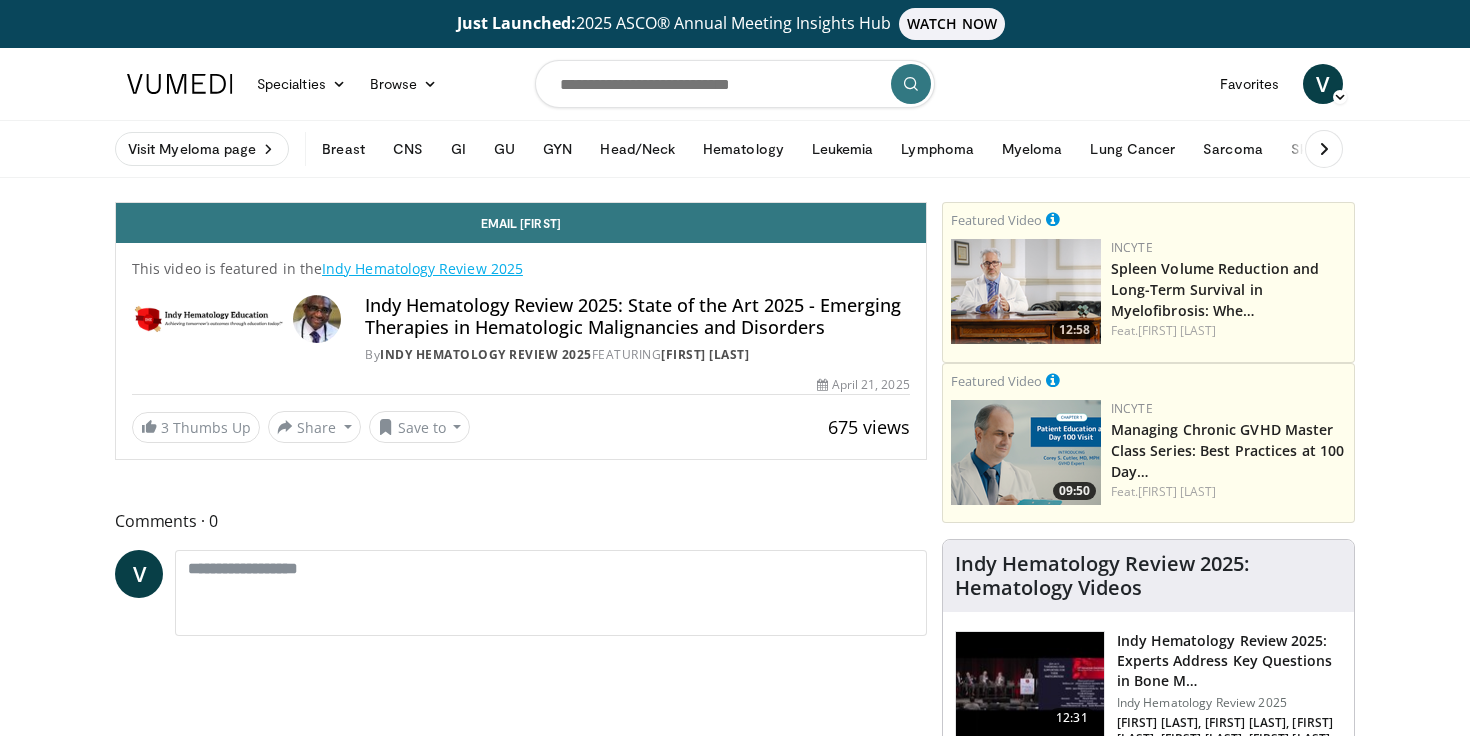 scroll, scrollTop: 0, scrollLeft: 0, axis: both 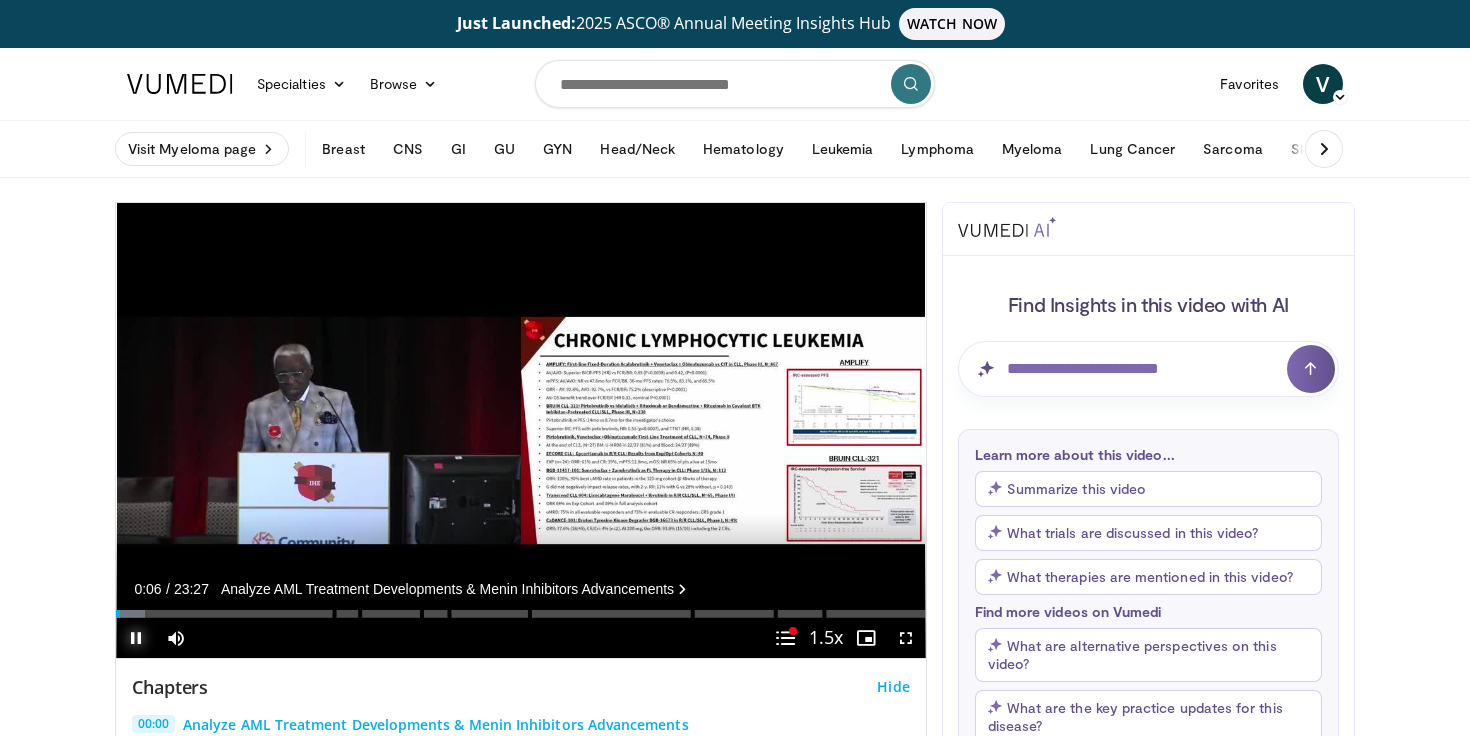 click at bounding box center [136, 638] 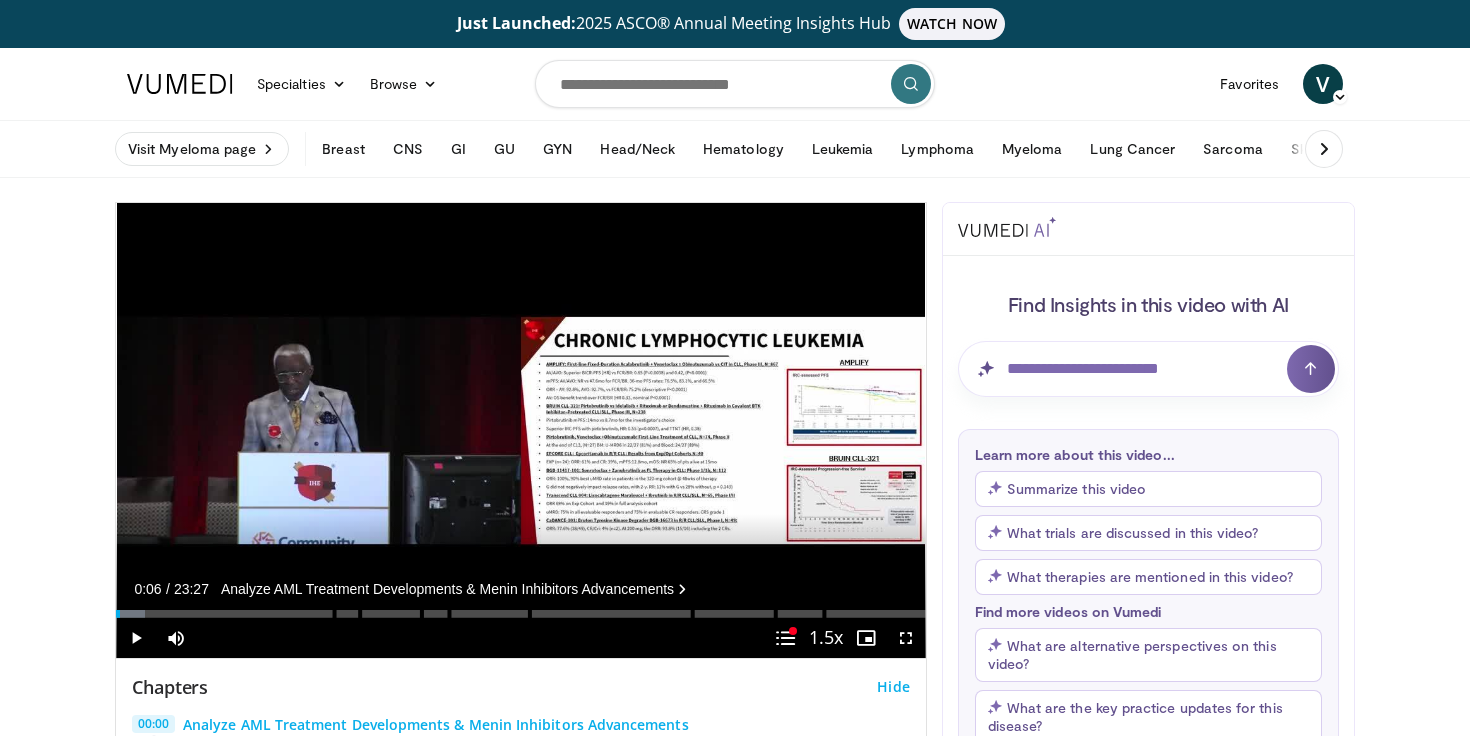 click at bounding box center [735, 84] 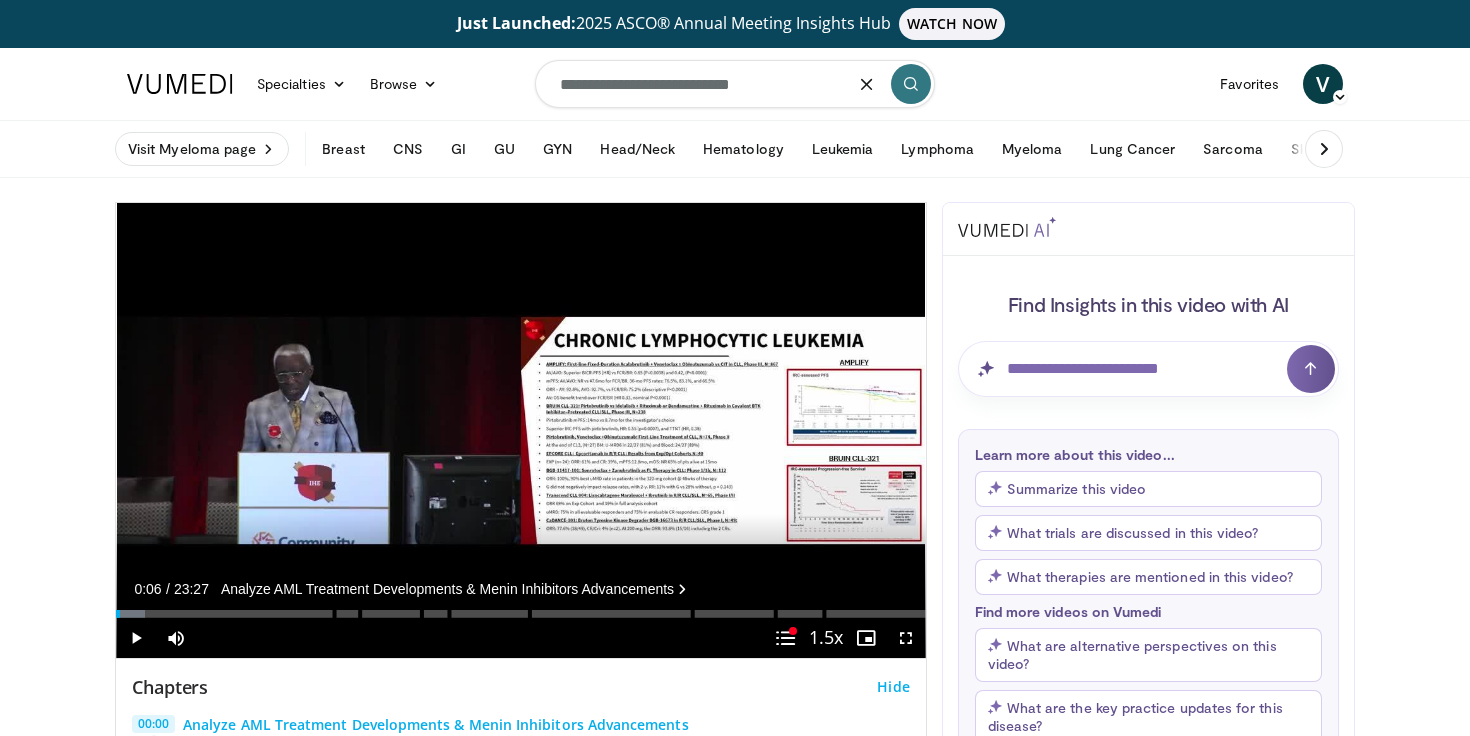 type on "**********" 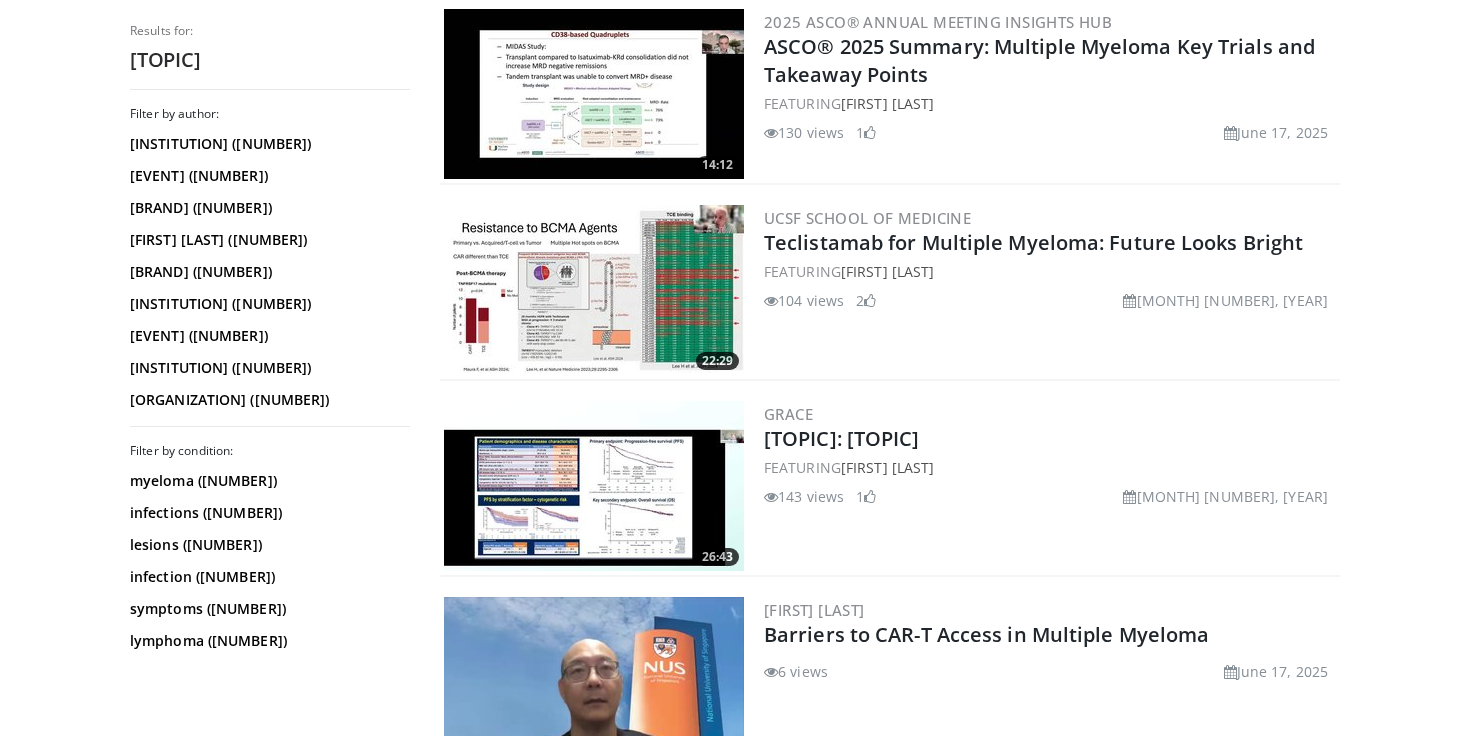 scroll, scrollTop: 0, scrollLeft: 0, axis: both 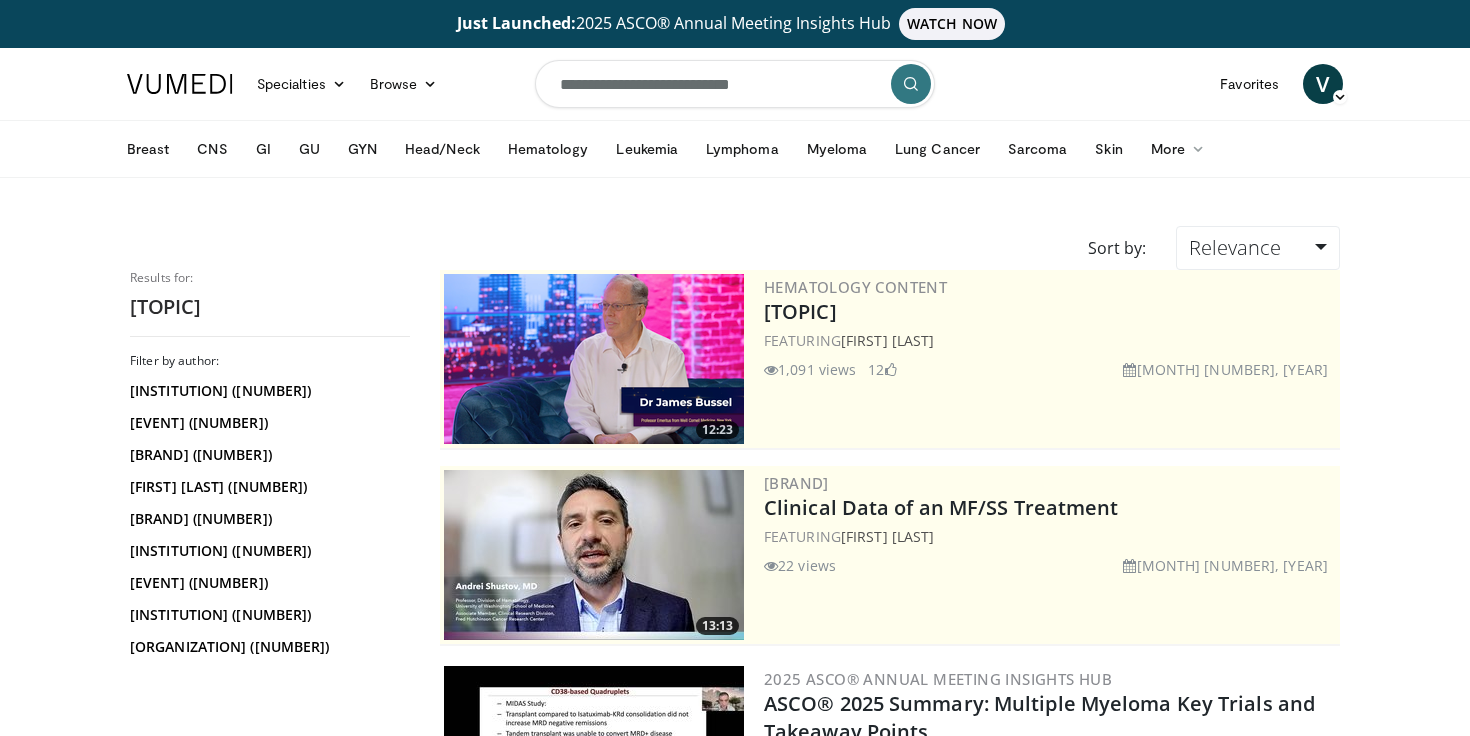click on "**********" at bounding box center (735, 84) 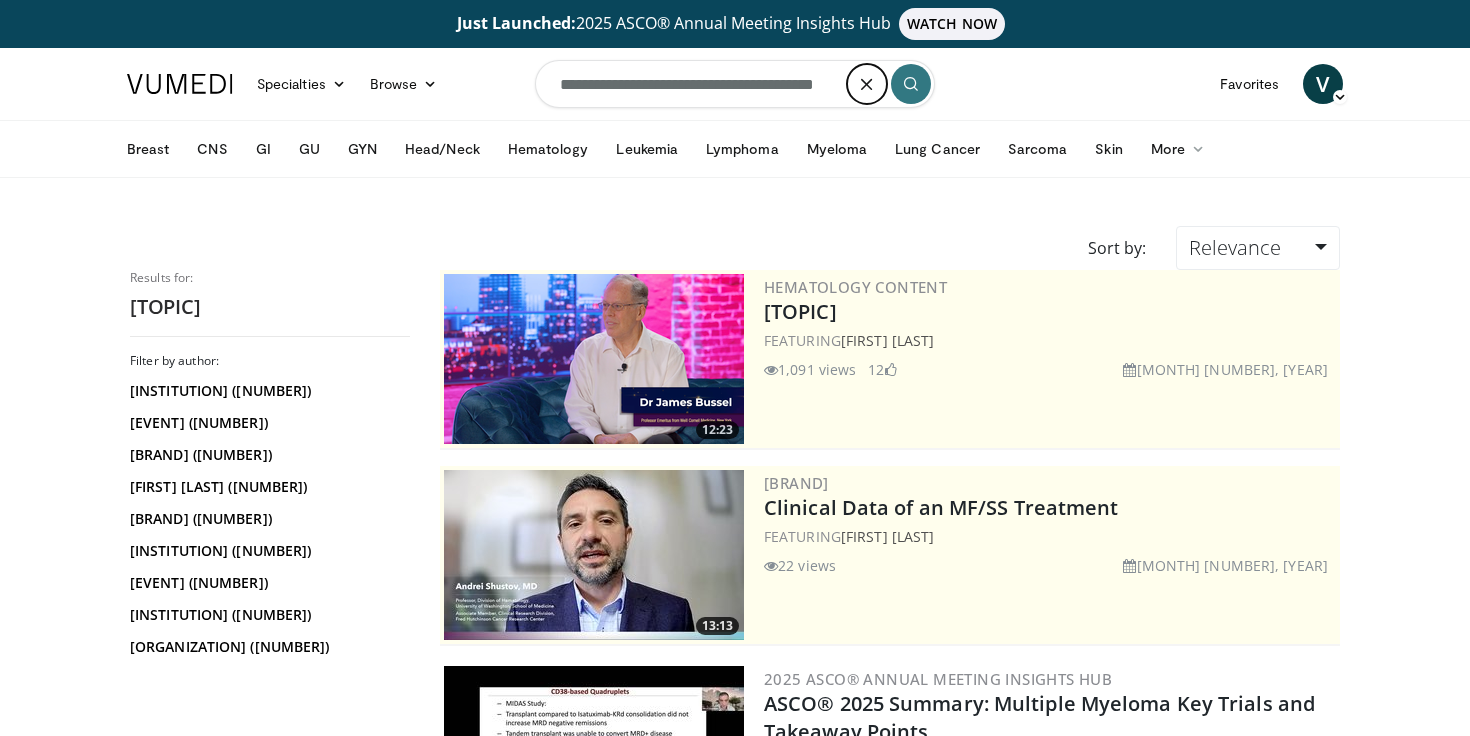 click at bounding box center [867, 84] 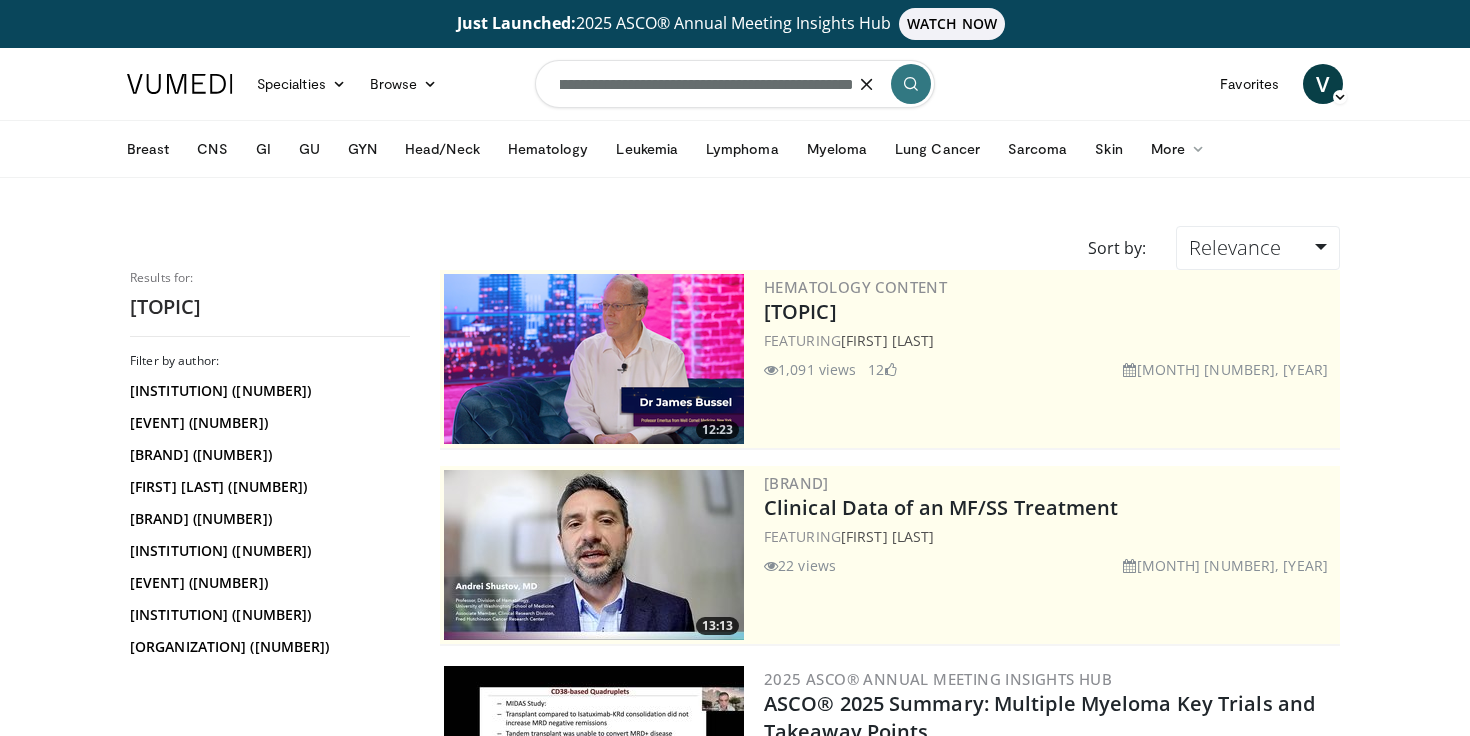 scroll, scrollTop: 0, scrollLeft: 199, axis: horizontal 